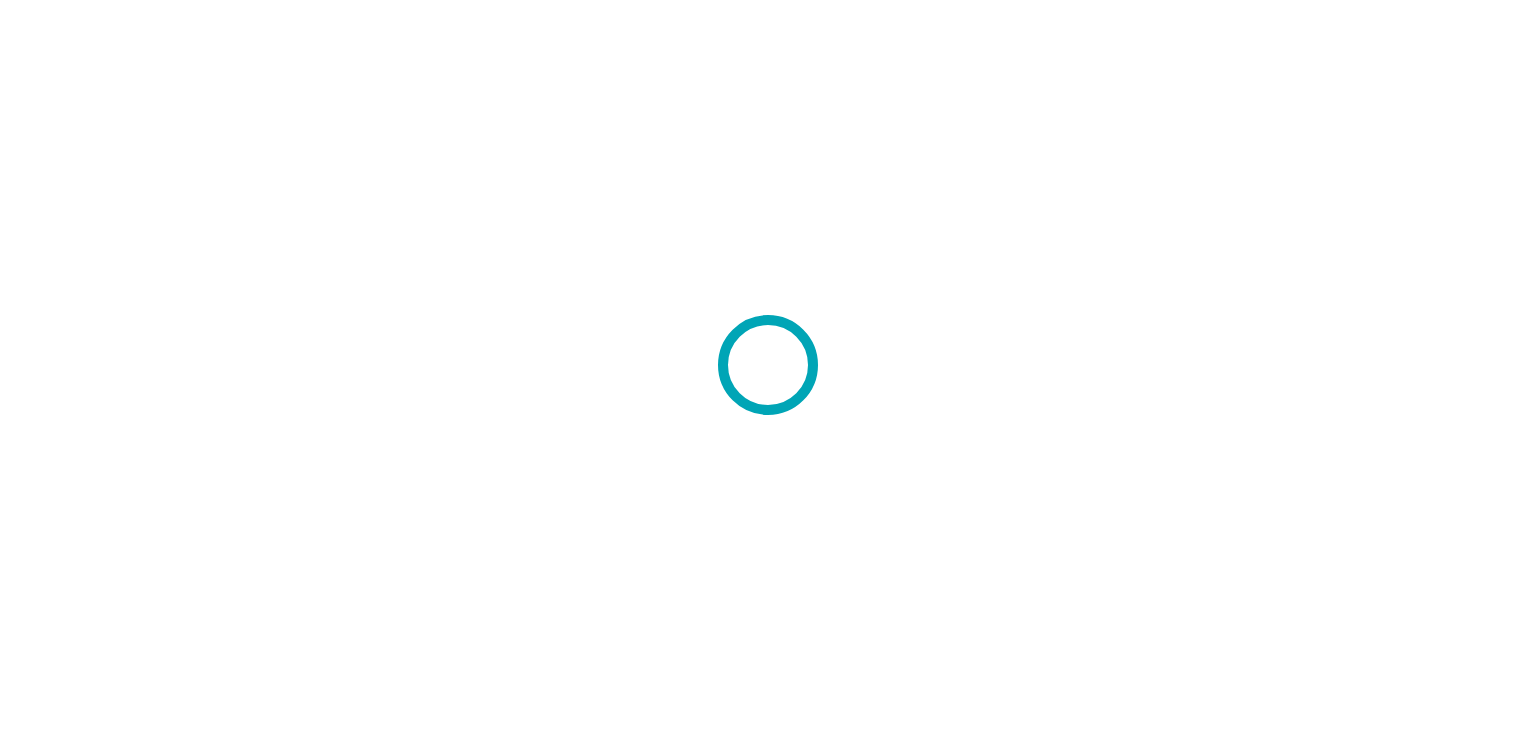 scroll, scrollTop: 0, scrollLeft: 0, axis: both 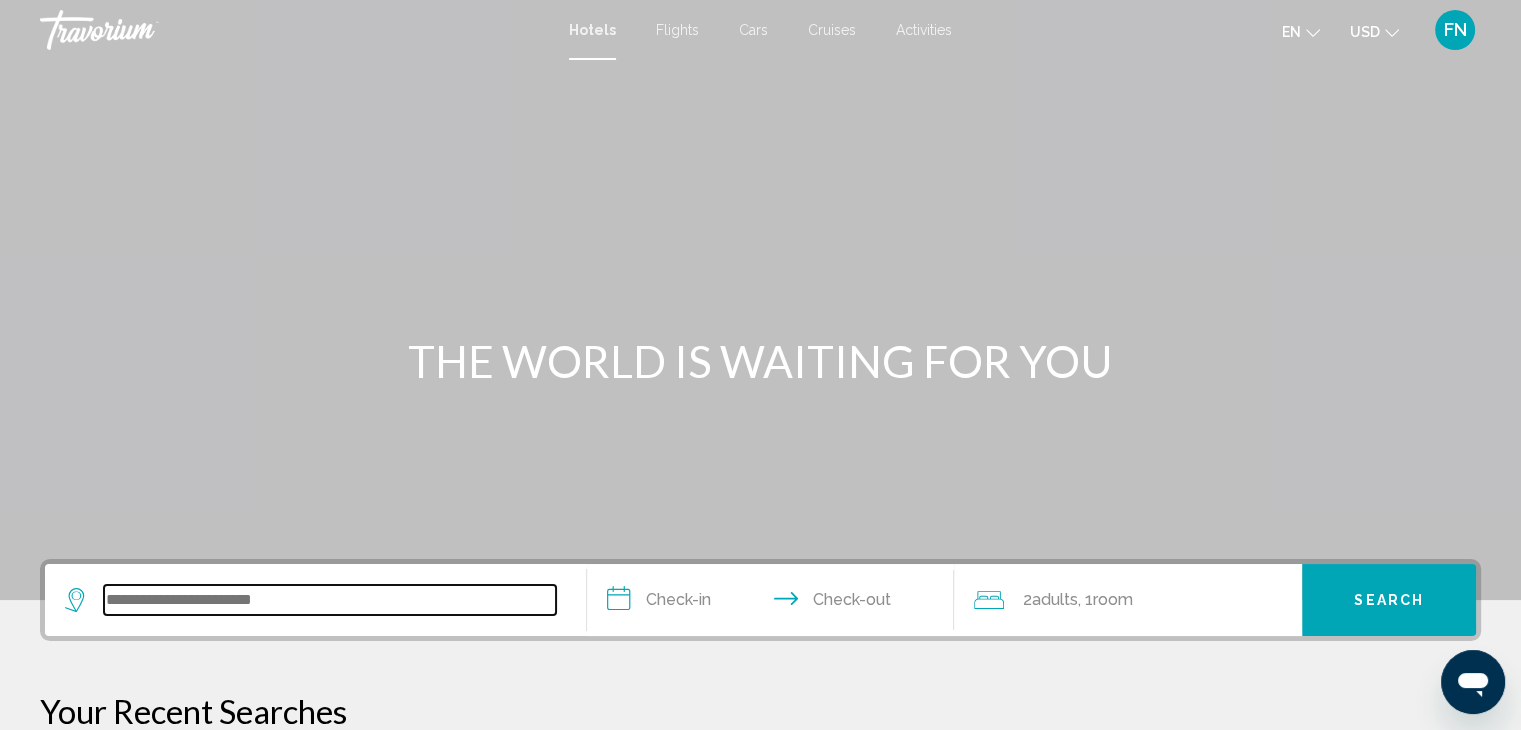 click at bounding box center [330, 600] 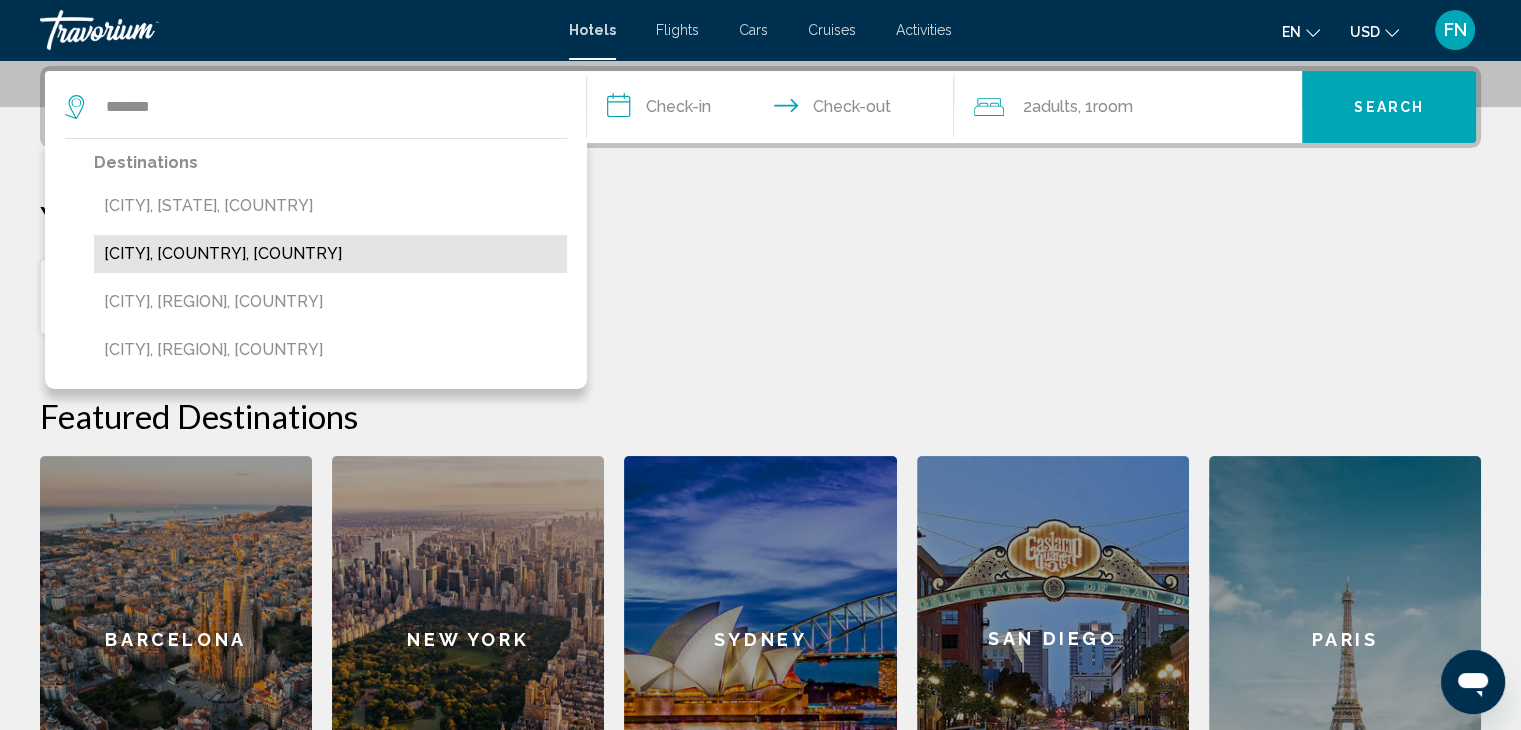 click on "[CITY], [COUNTRY], [COUNTRY]" at bounding box center [330, 254] 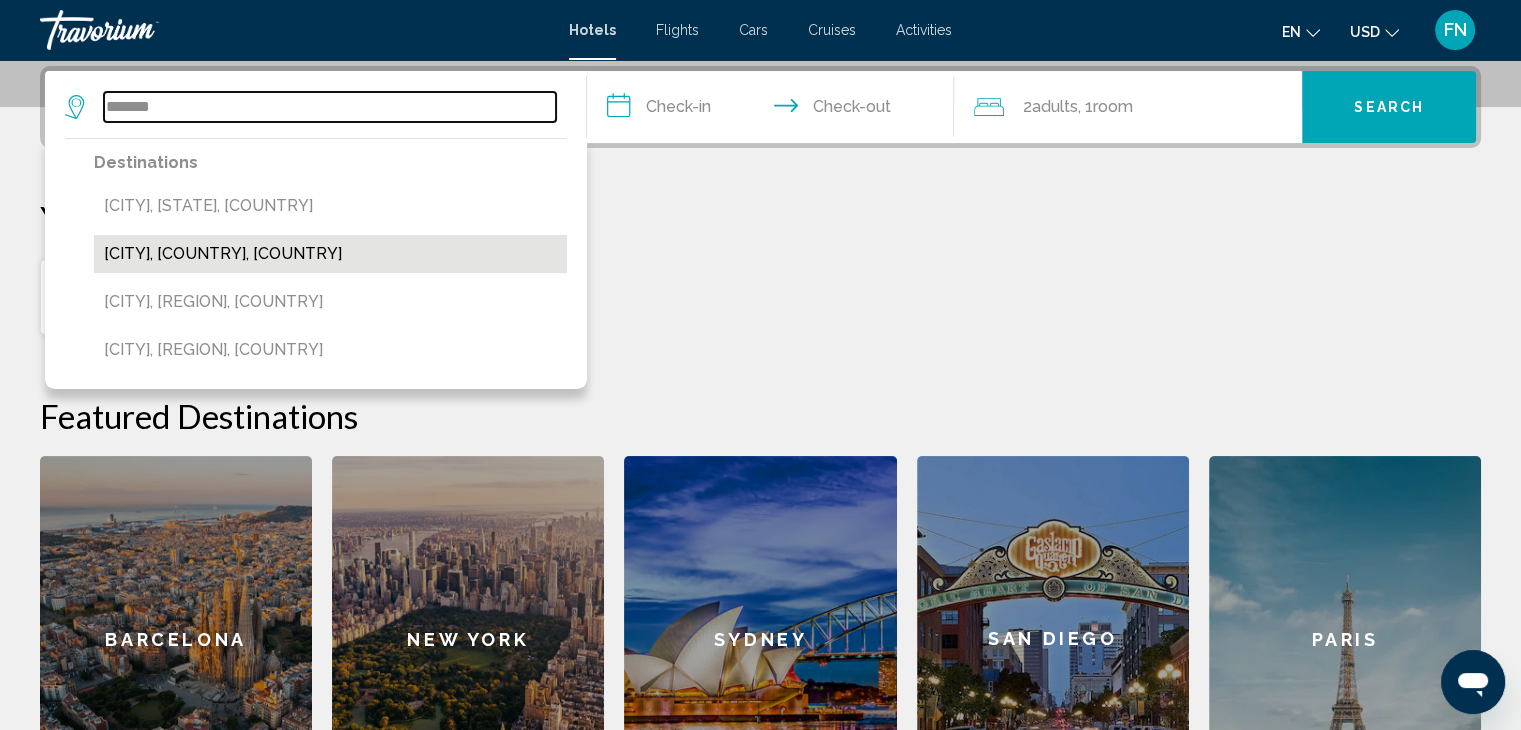 type on "**********" 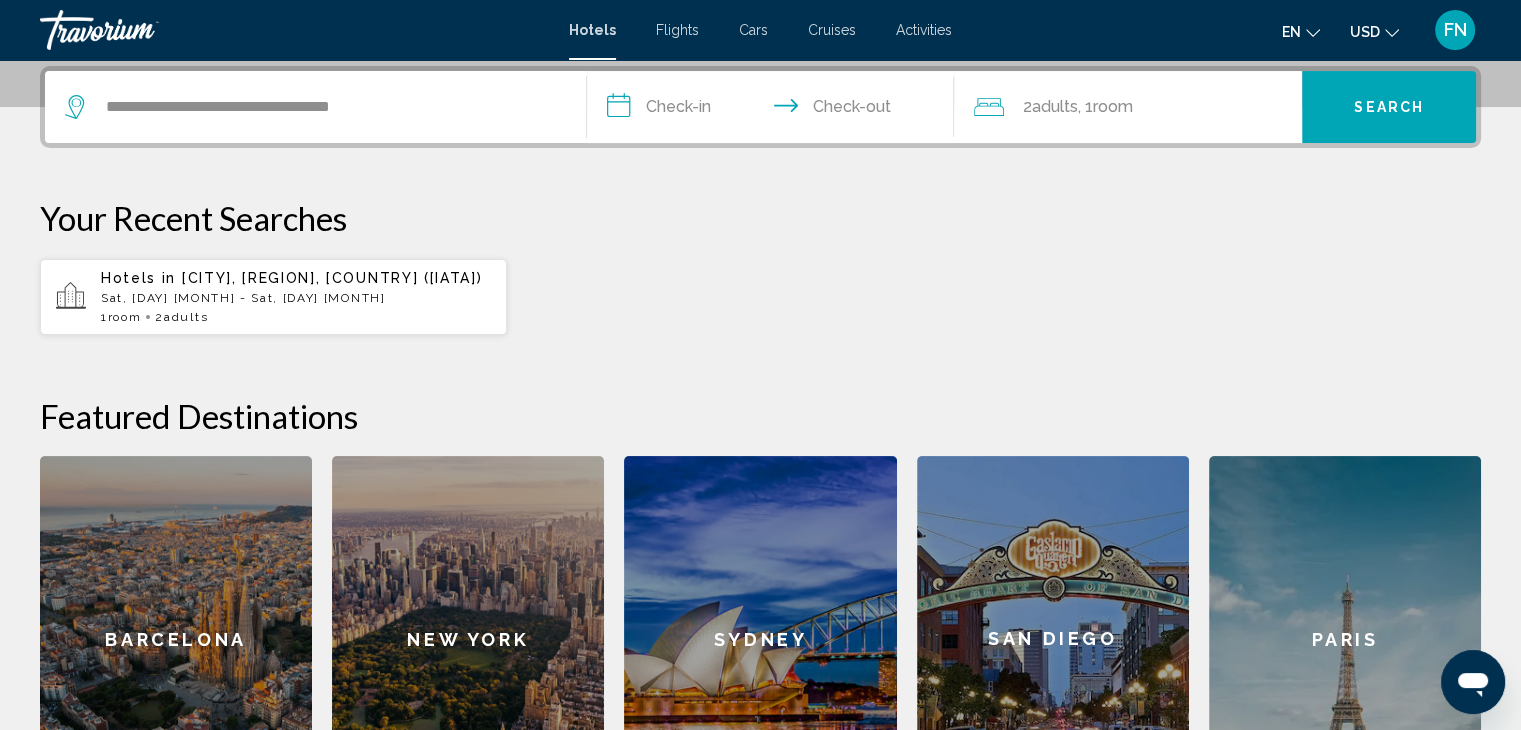 click on "**********" at bounding box center (775, 110) 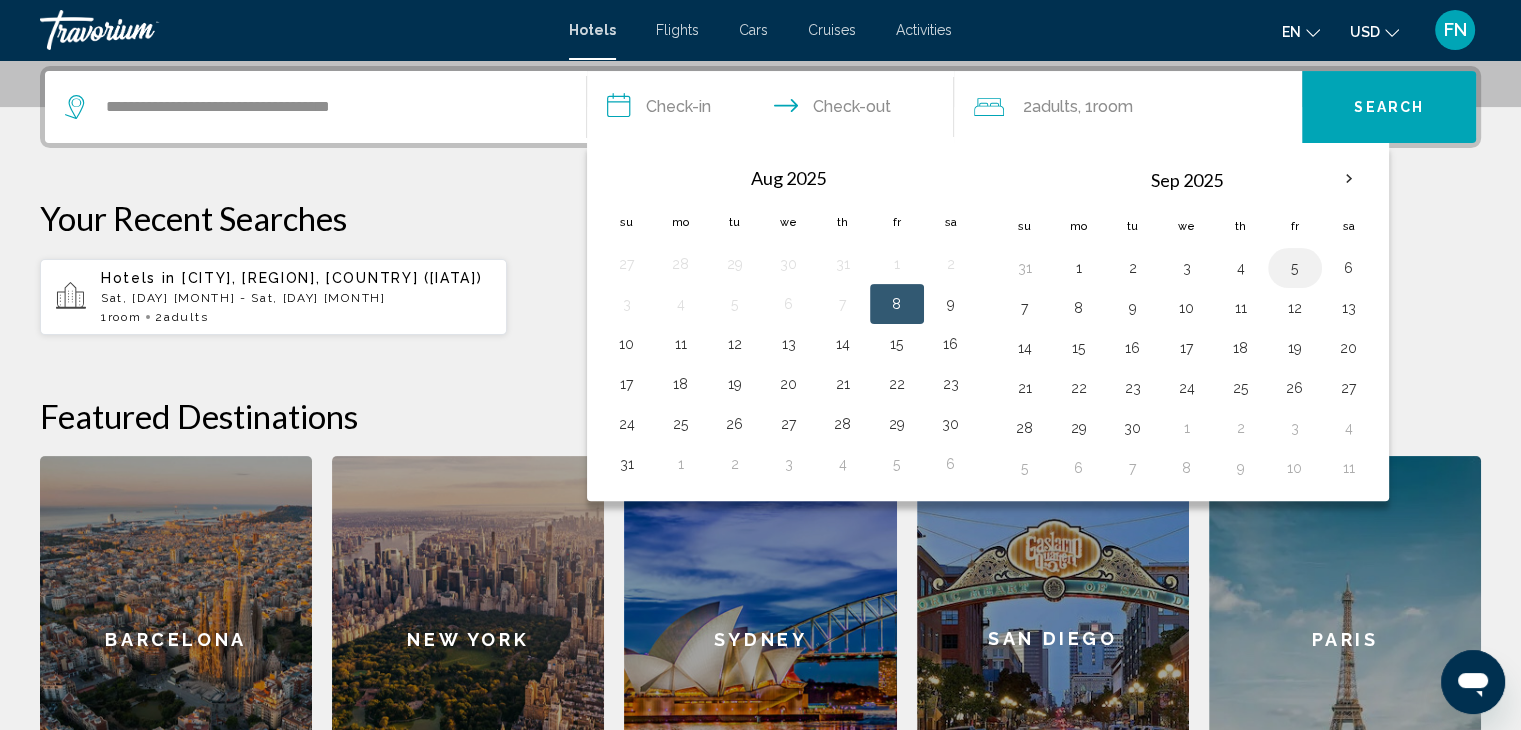 click on "5" at bounding box center (1295, 268) 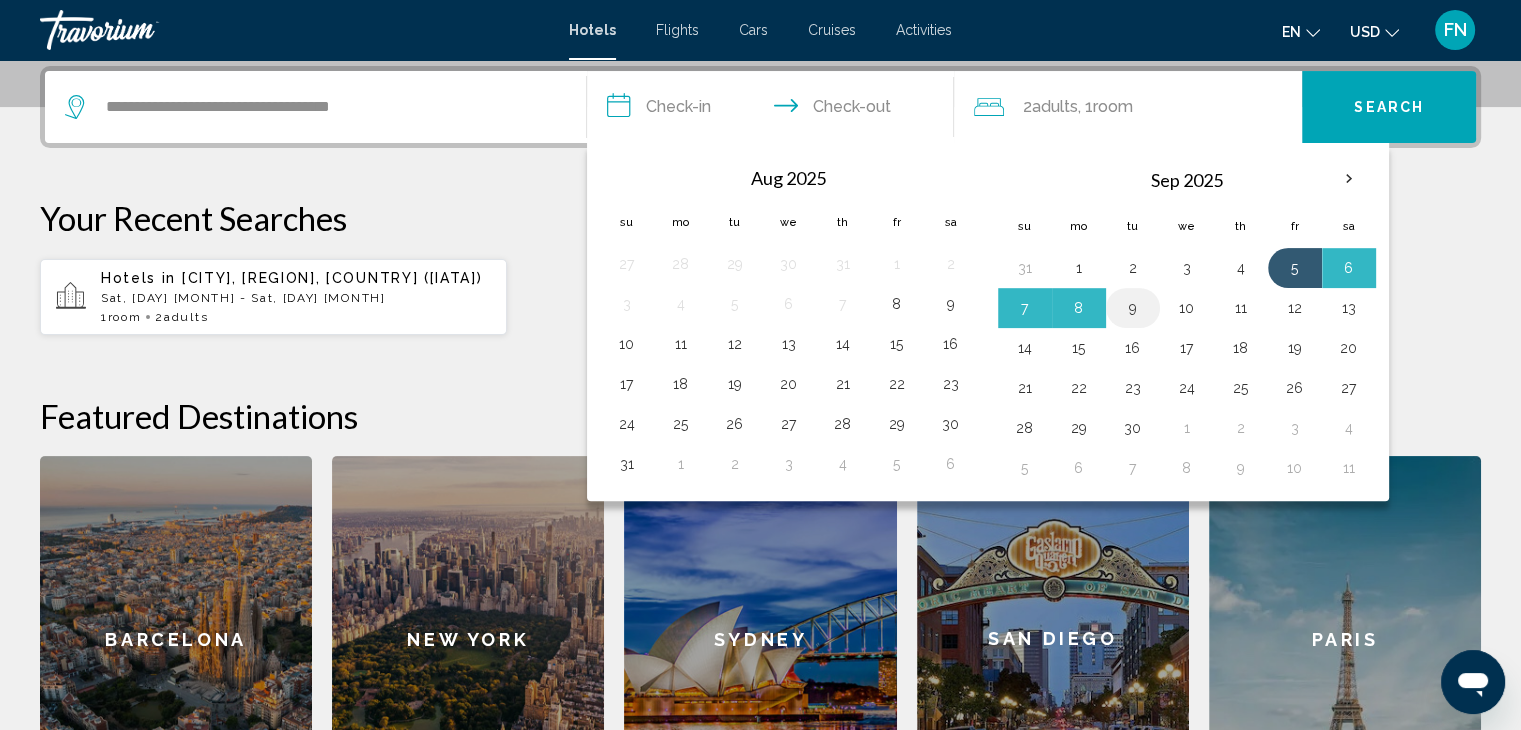 click on "9" at bounding box center (1133, 308) 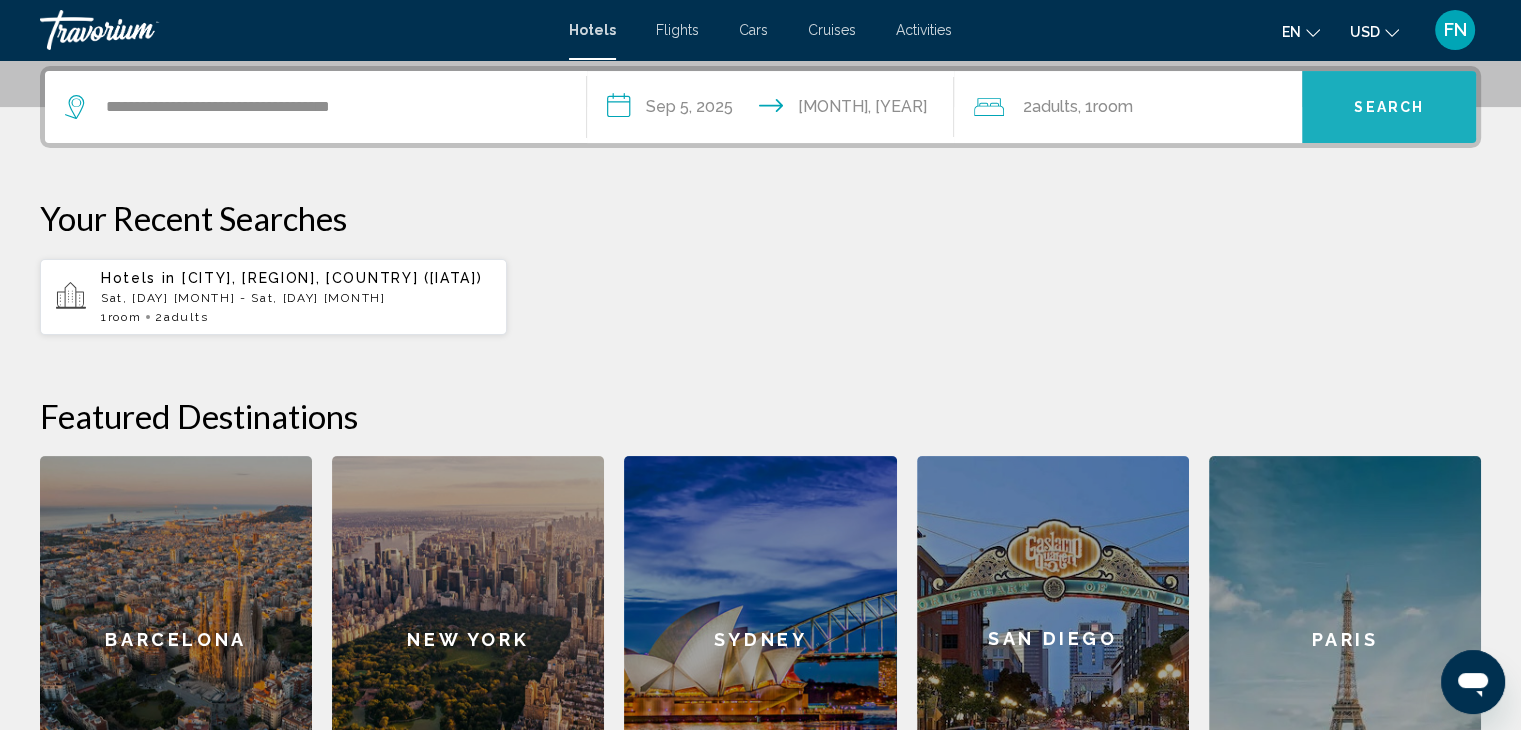 click on "Search" at bounding box center (1389, 108) 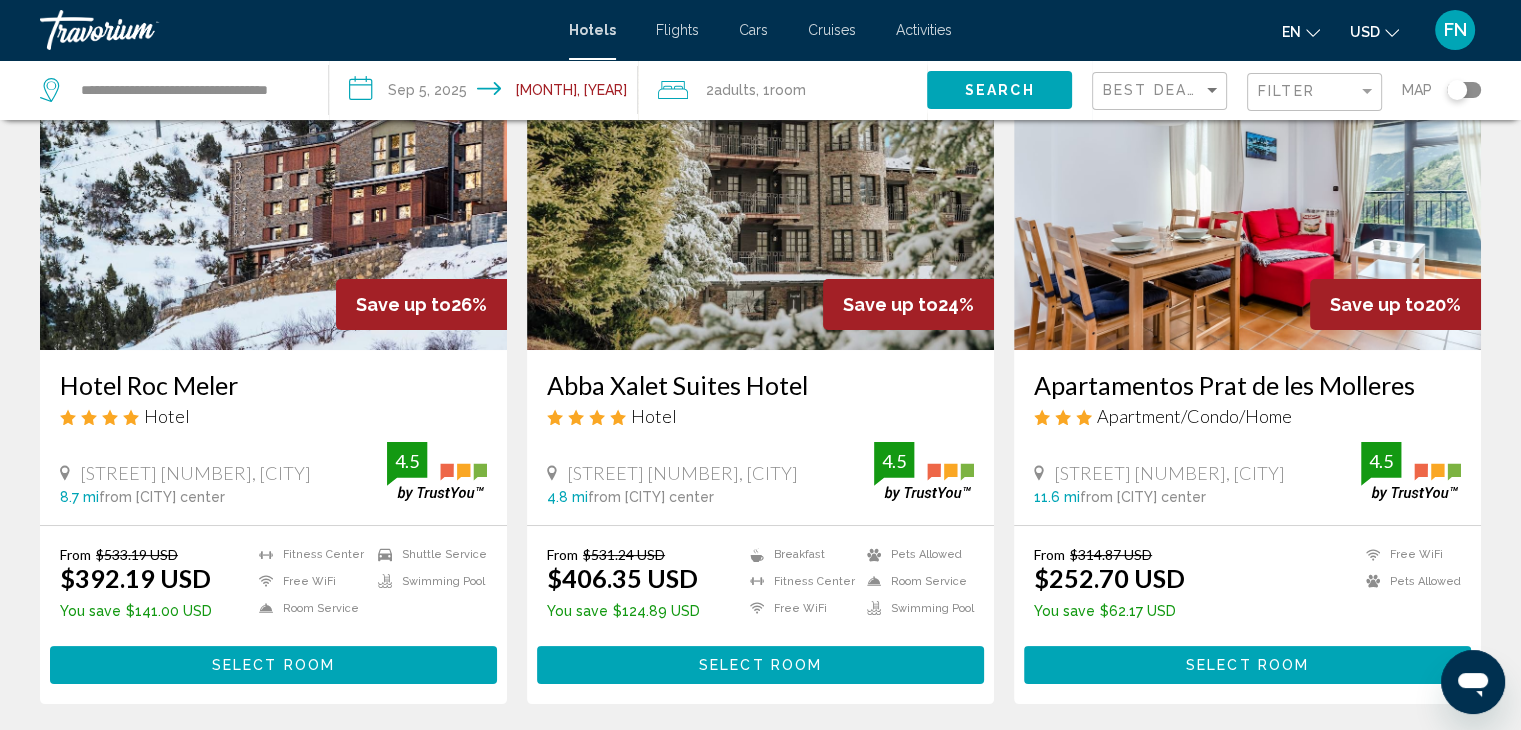 scroll, scrollTop: 200, scrollLeft: 0, axis: vertical 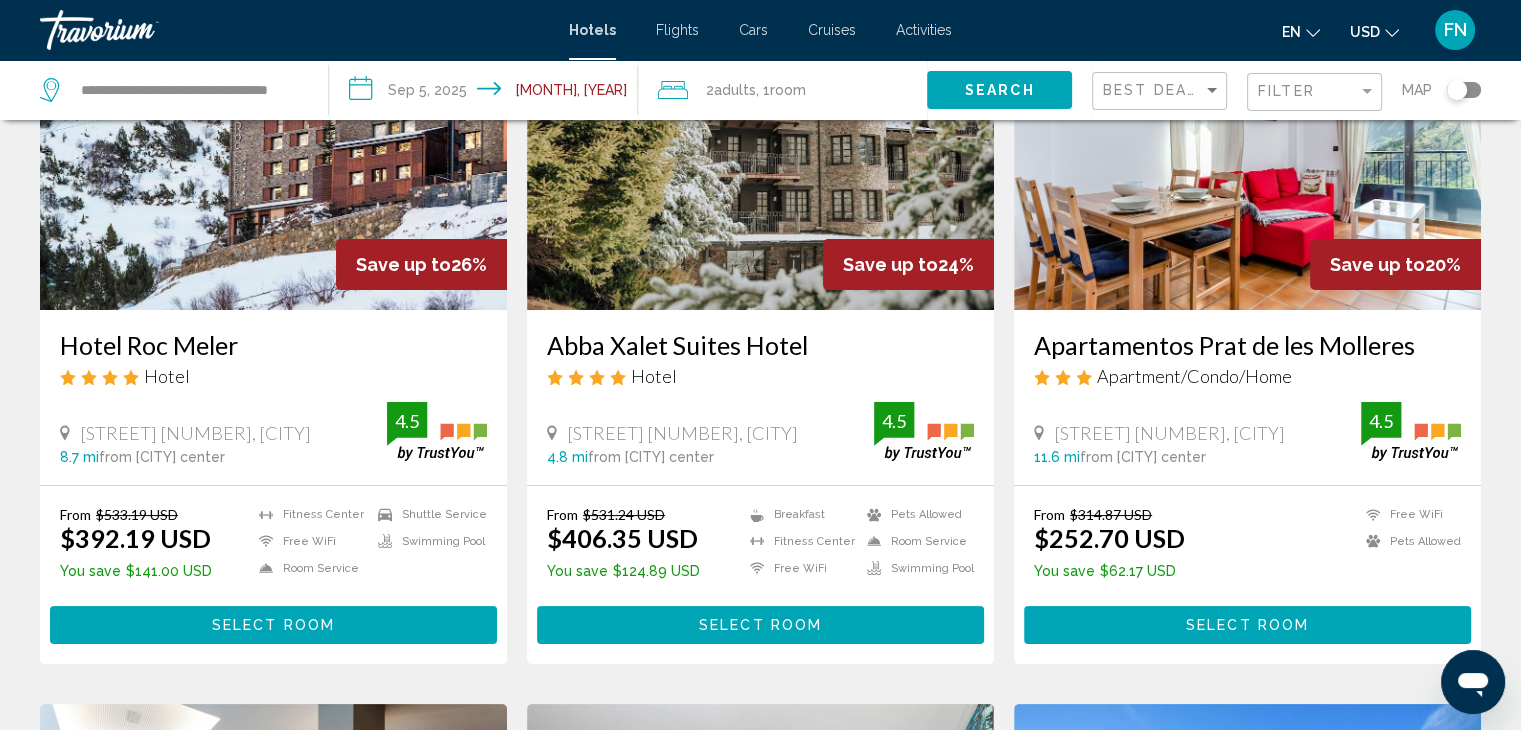 click on "en
English Español Français Italiano Português русский" 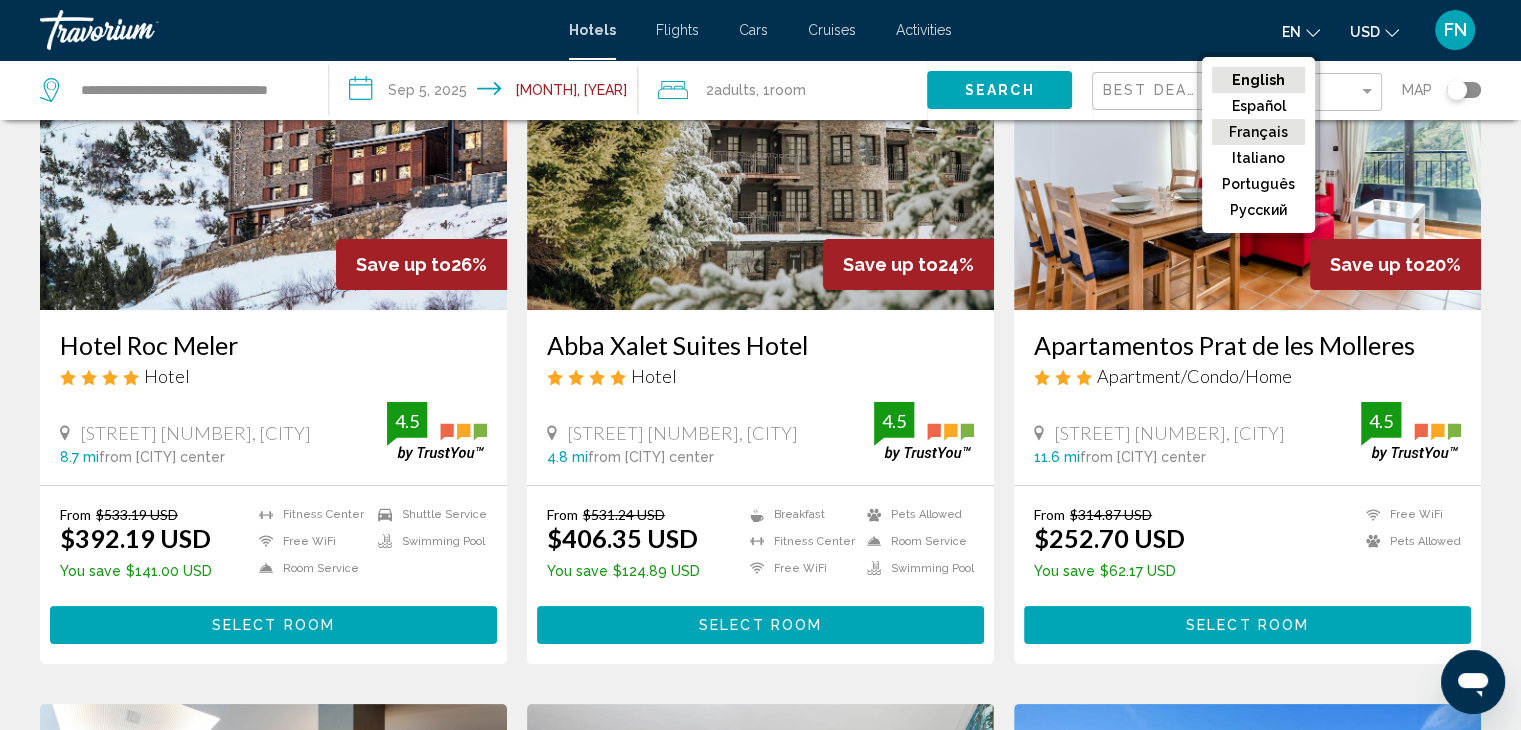click on "Français" 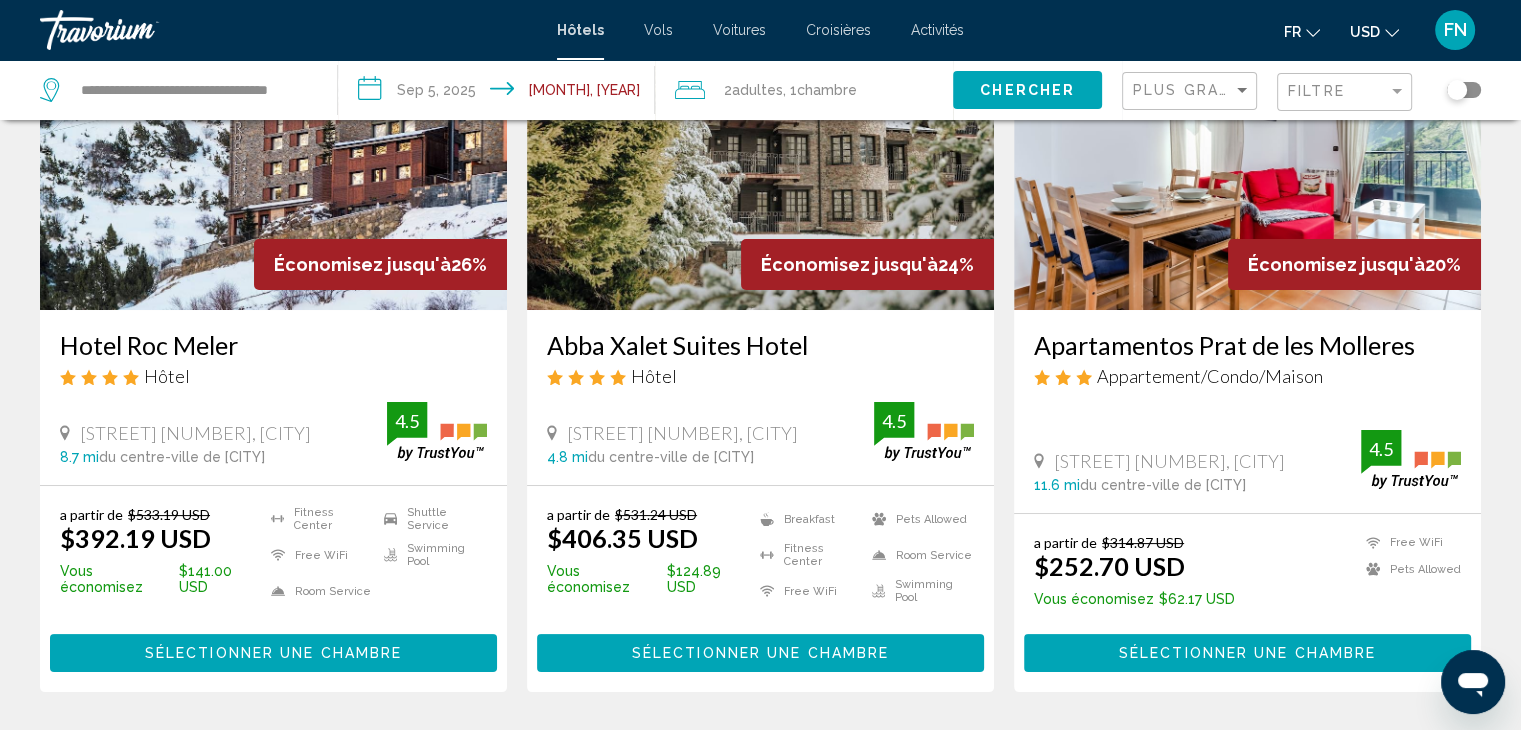 click 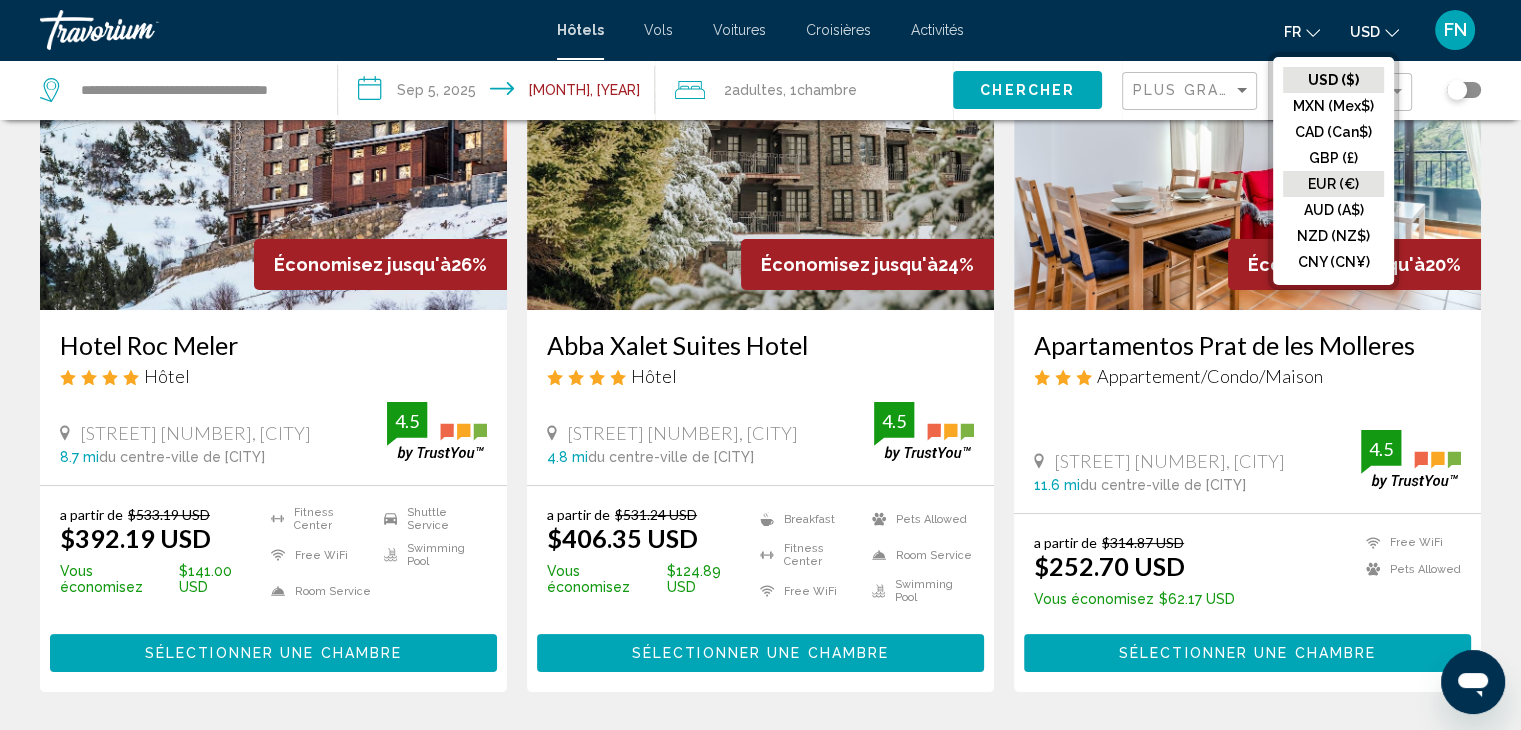 click on "EUR (€)" 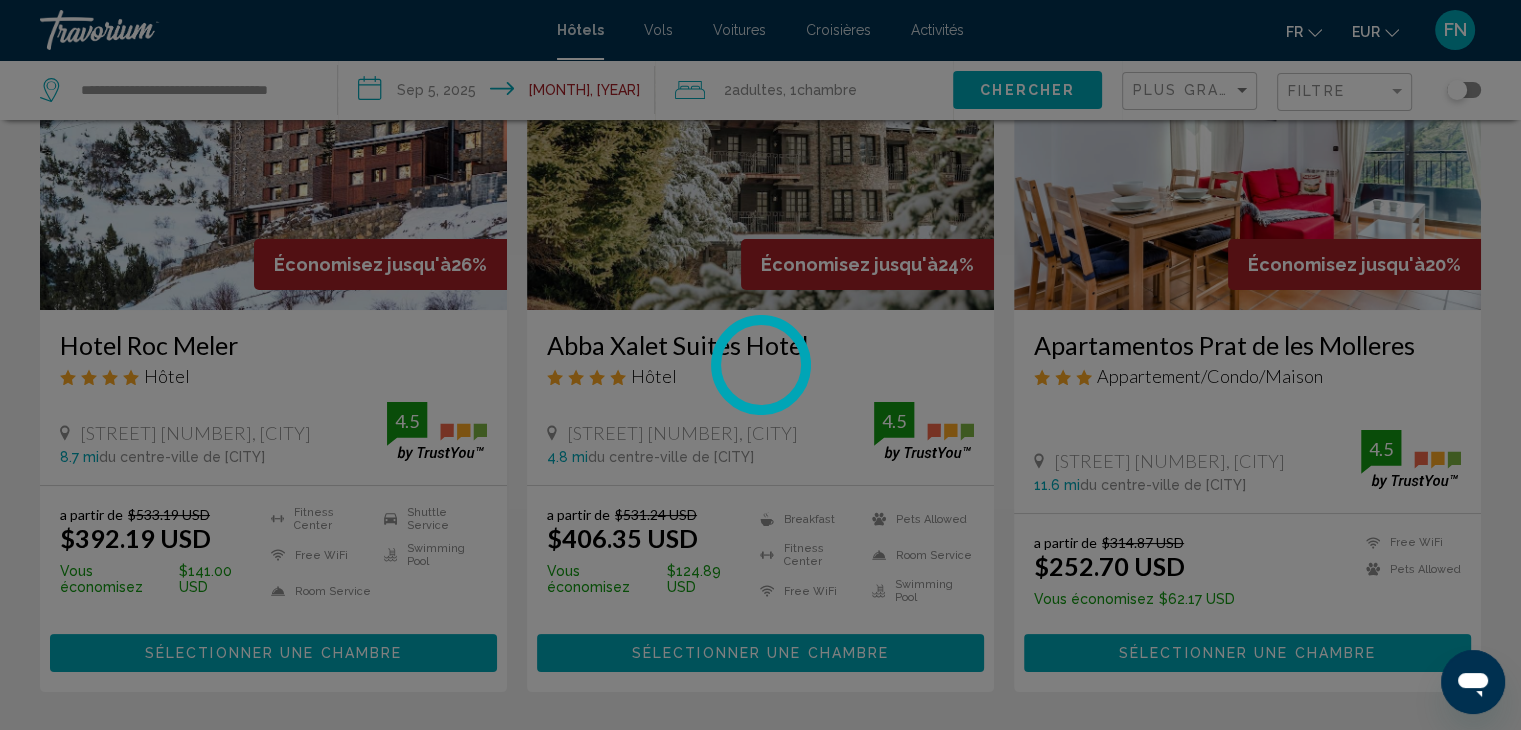 scroll, scrollTop: 0, scrollLeft: 0, axis: both 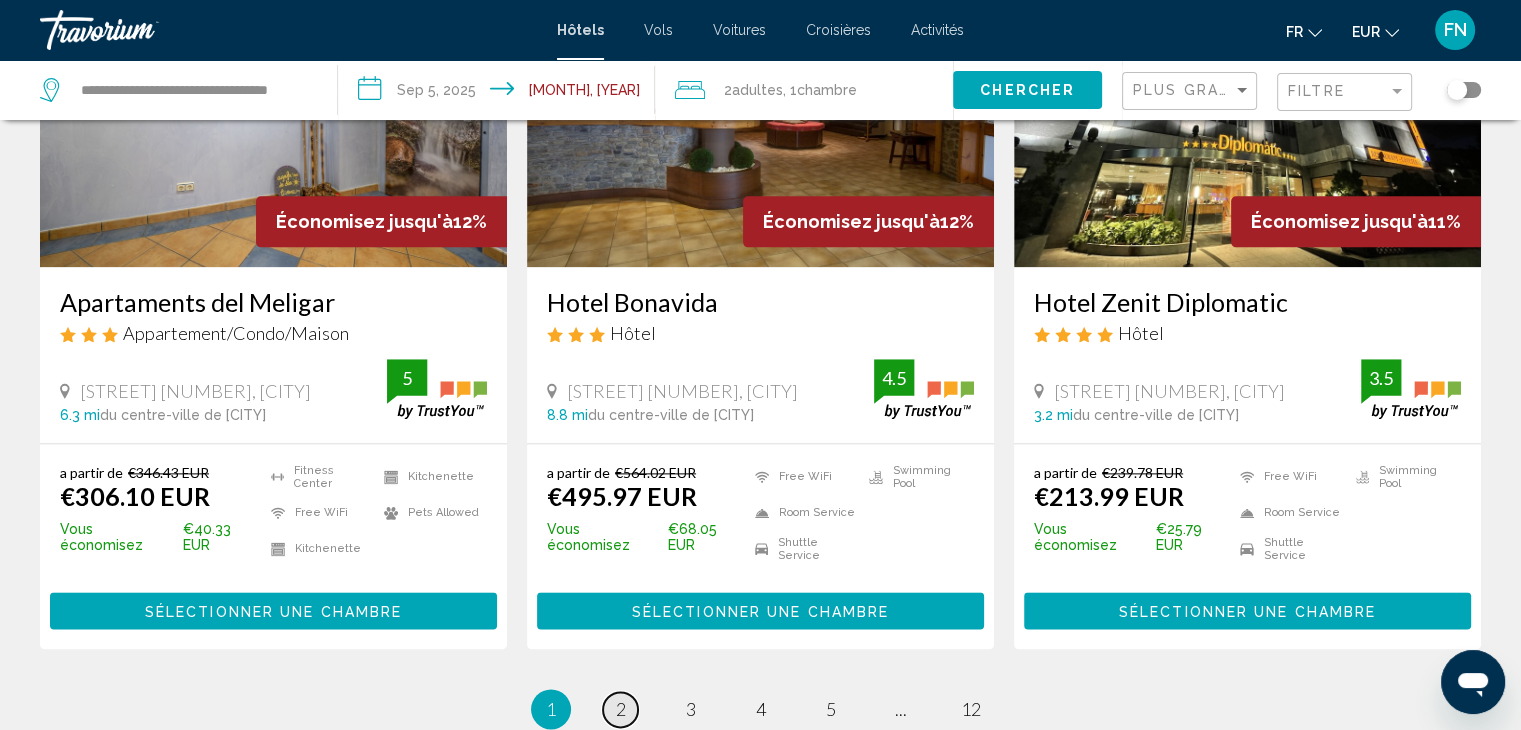 click on "2" at bounding box center (621, 709) 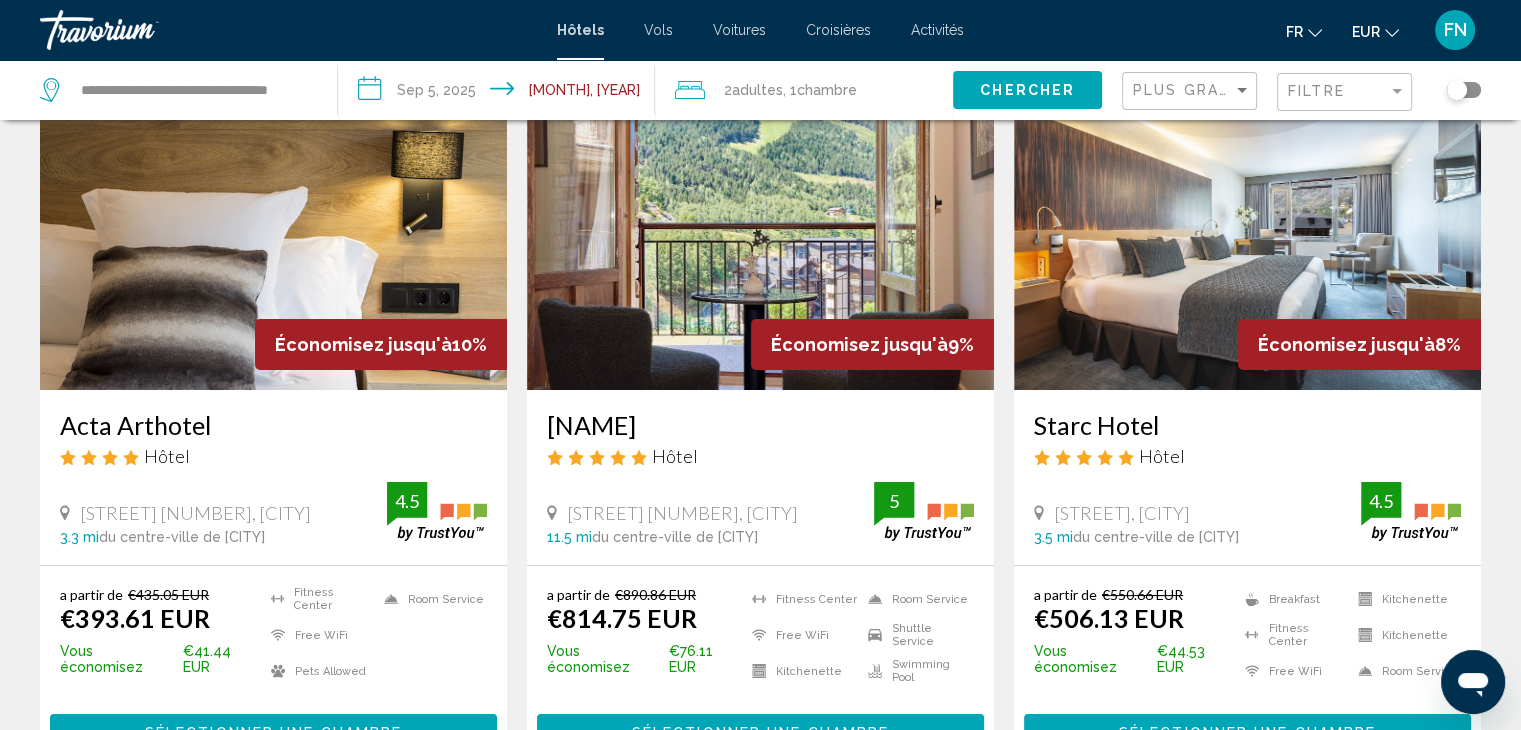 scroll, scrollTop: 0, scrollLeft: 0, axis: both 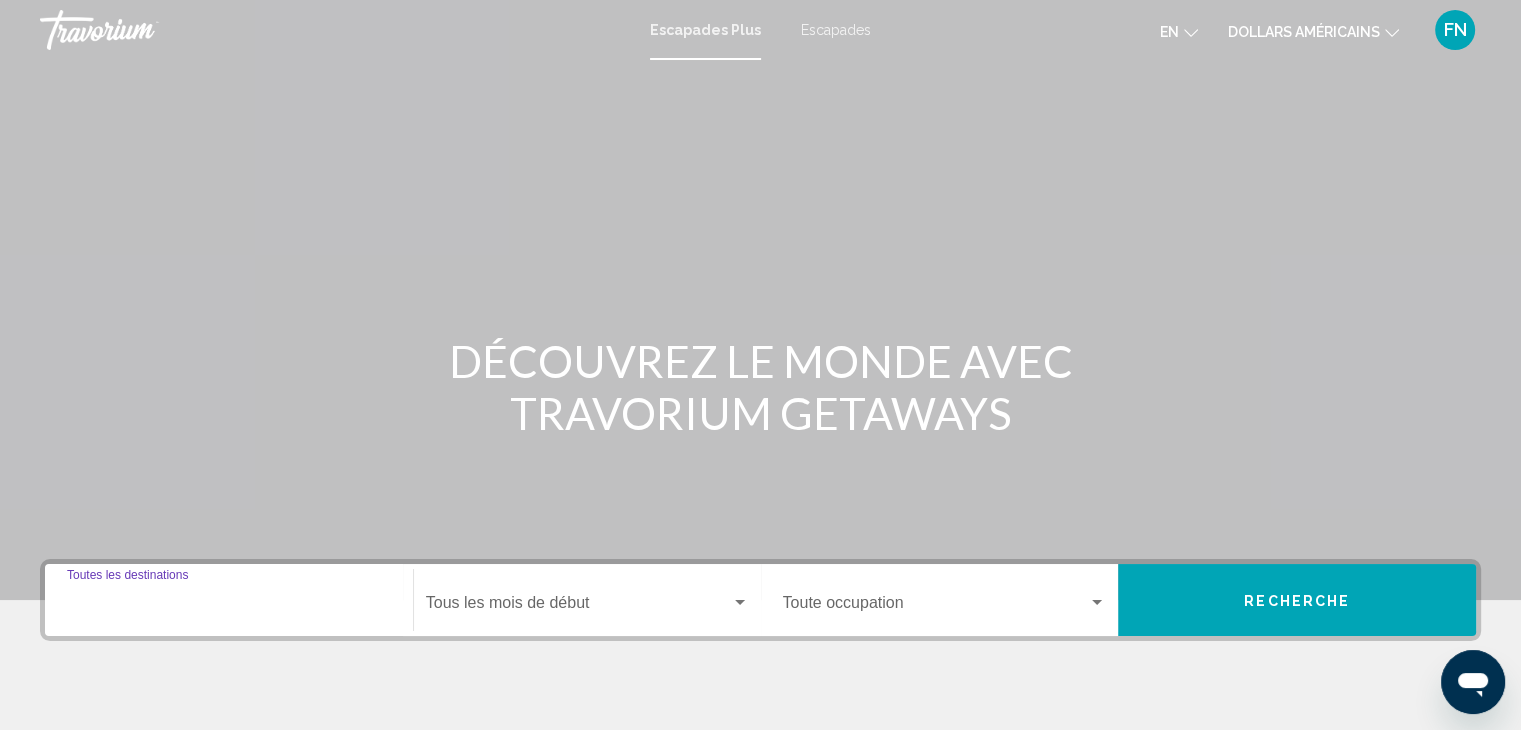click on "Destination Toutes les destinations" at bounding box center (229, 607) 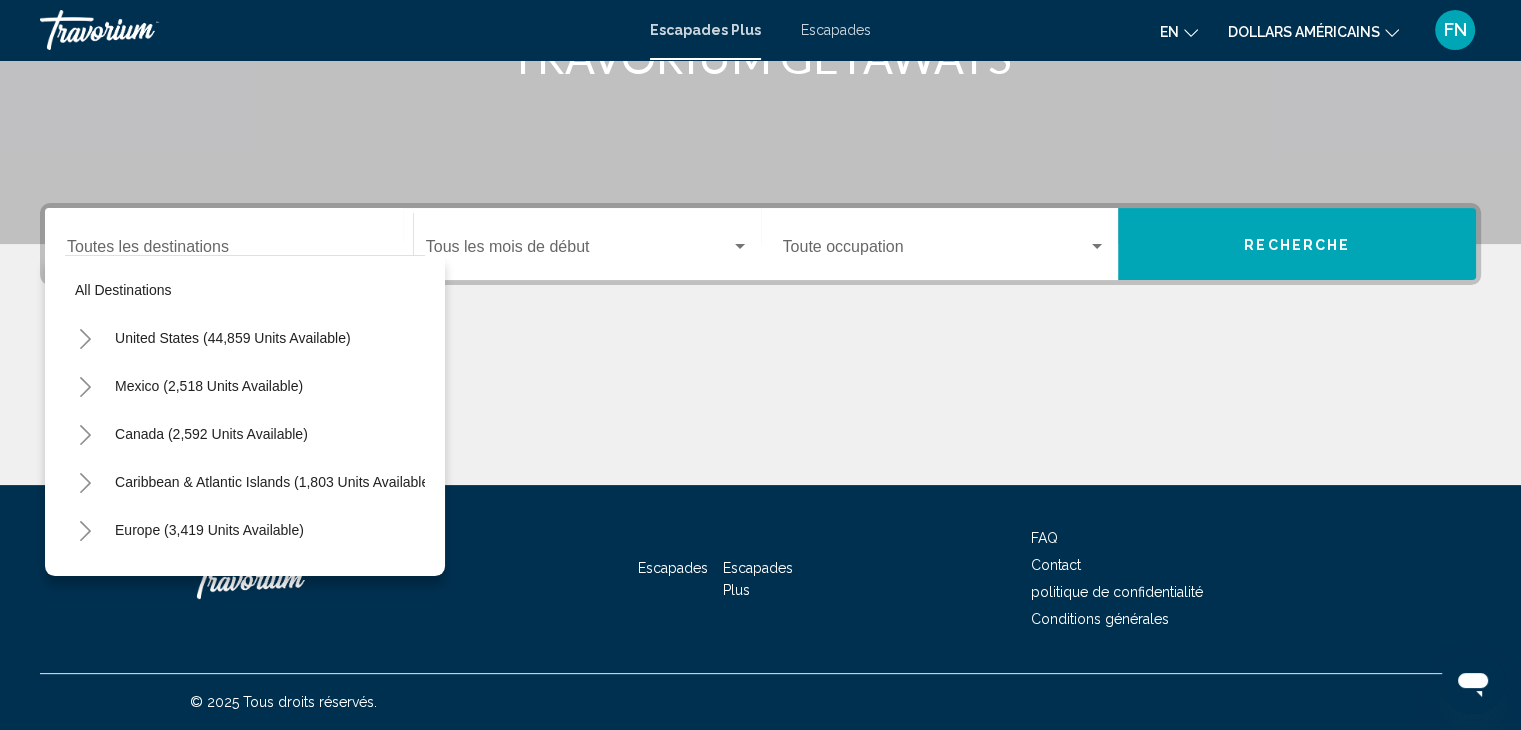scroll, scrollTop: 40, scrollLeft: 0, axis: vertical 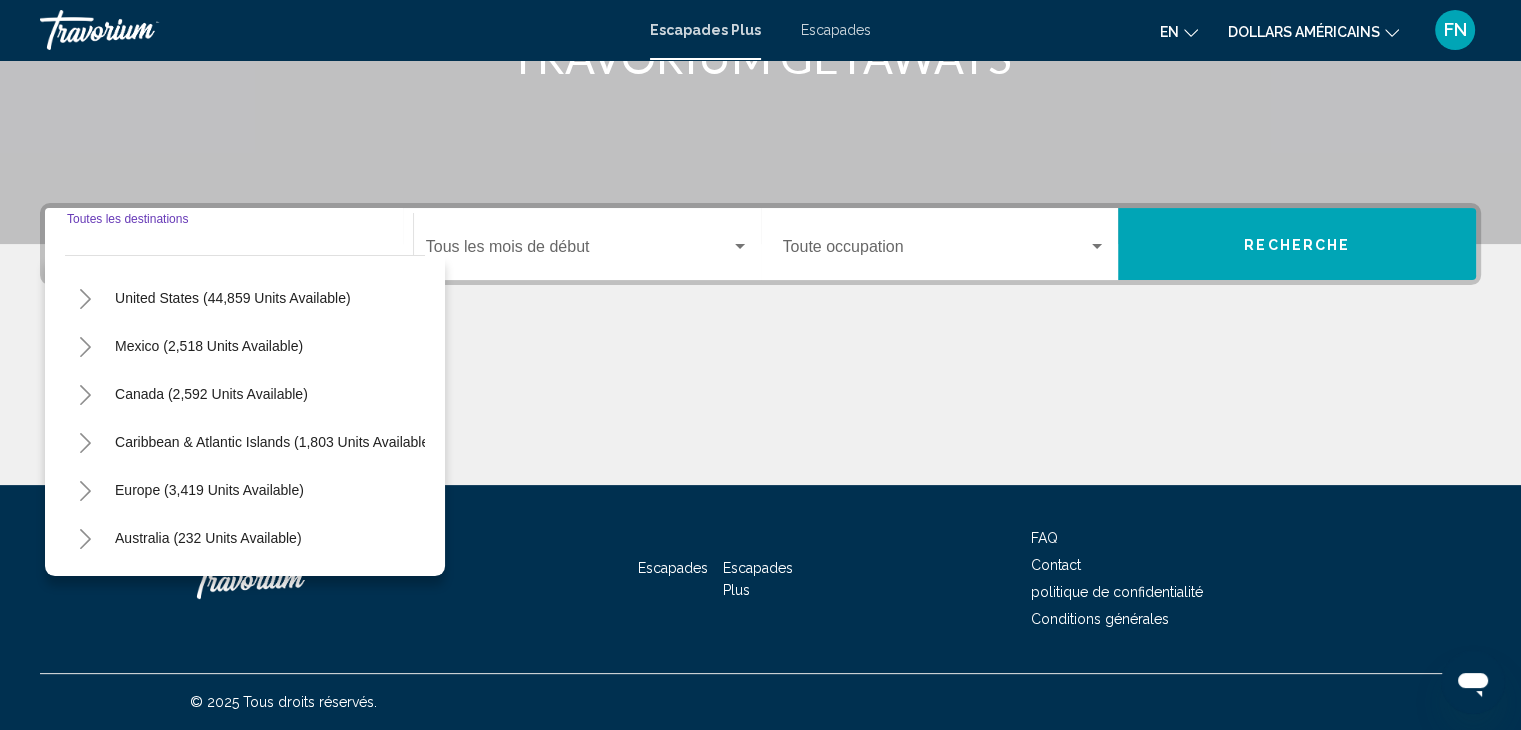 click on "Destination Toutes les destinations" at bounding box center (229, 251) 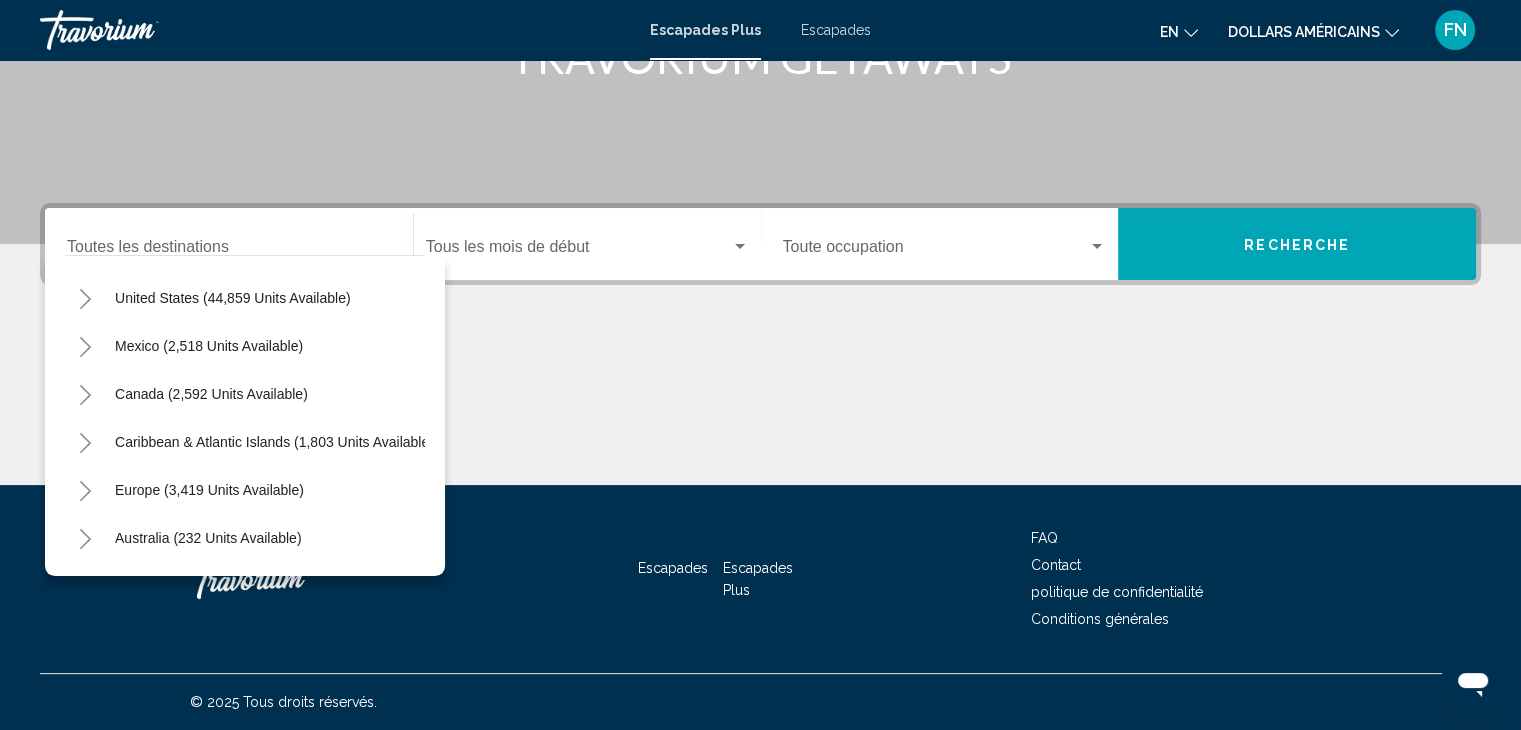 click on "Destination Toutes les destinations" at bounding box center [229, 244] 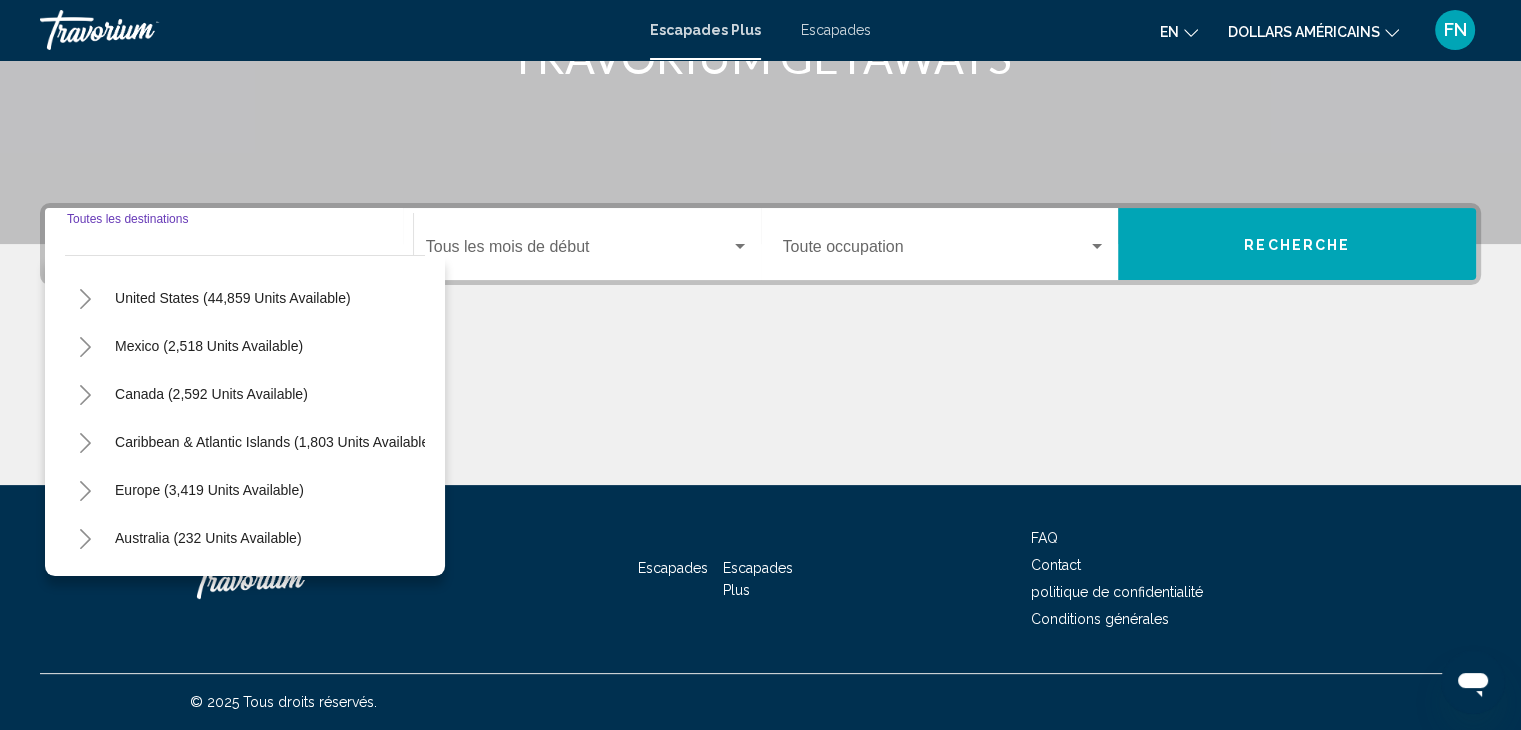 click on "Destination Toutes les destinations" at bounding box center (229, 251) 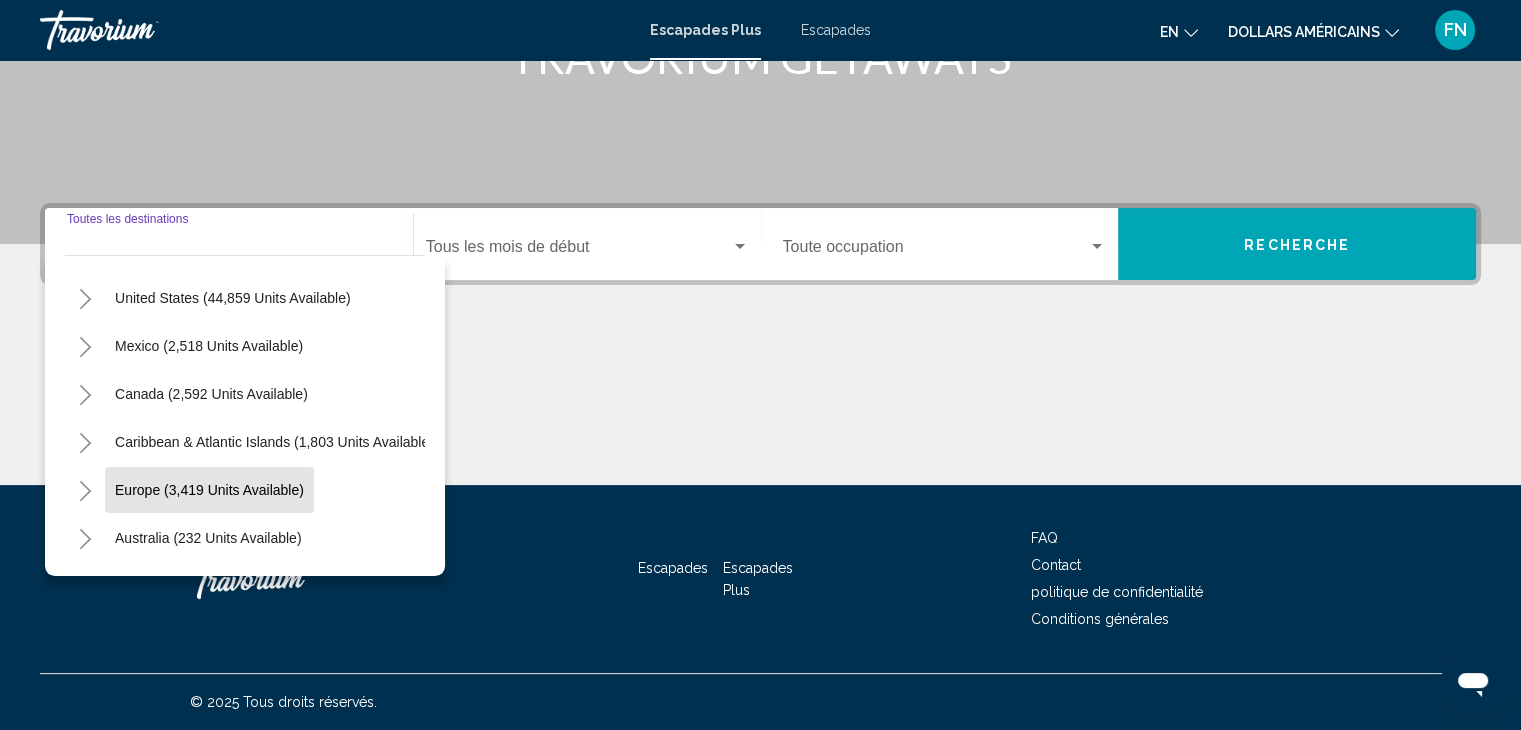 click on "Europe (3,419 units available)" at bounding box center [208, 538] 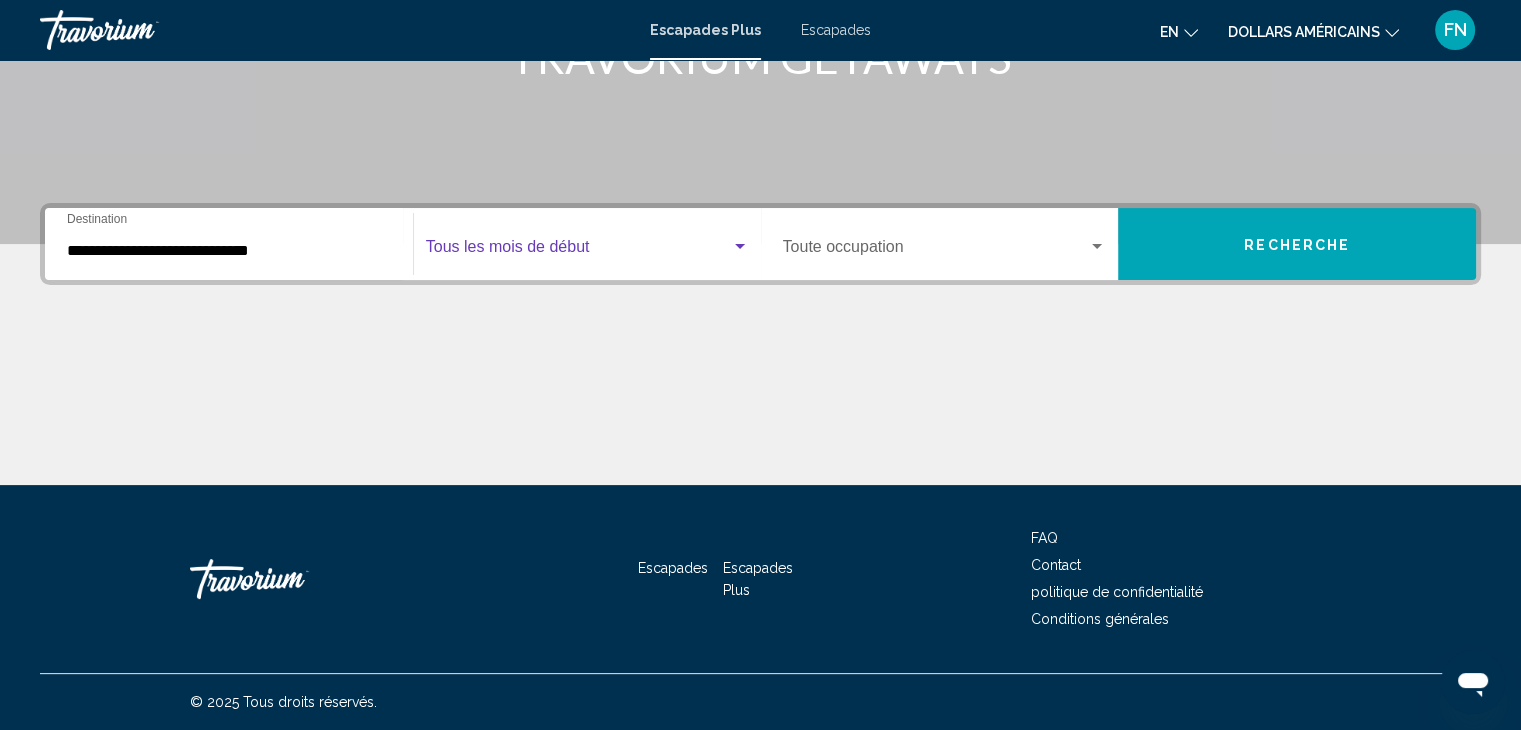 click at bounding box center [740, 246] 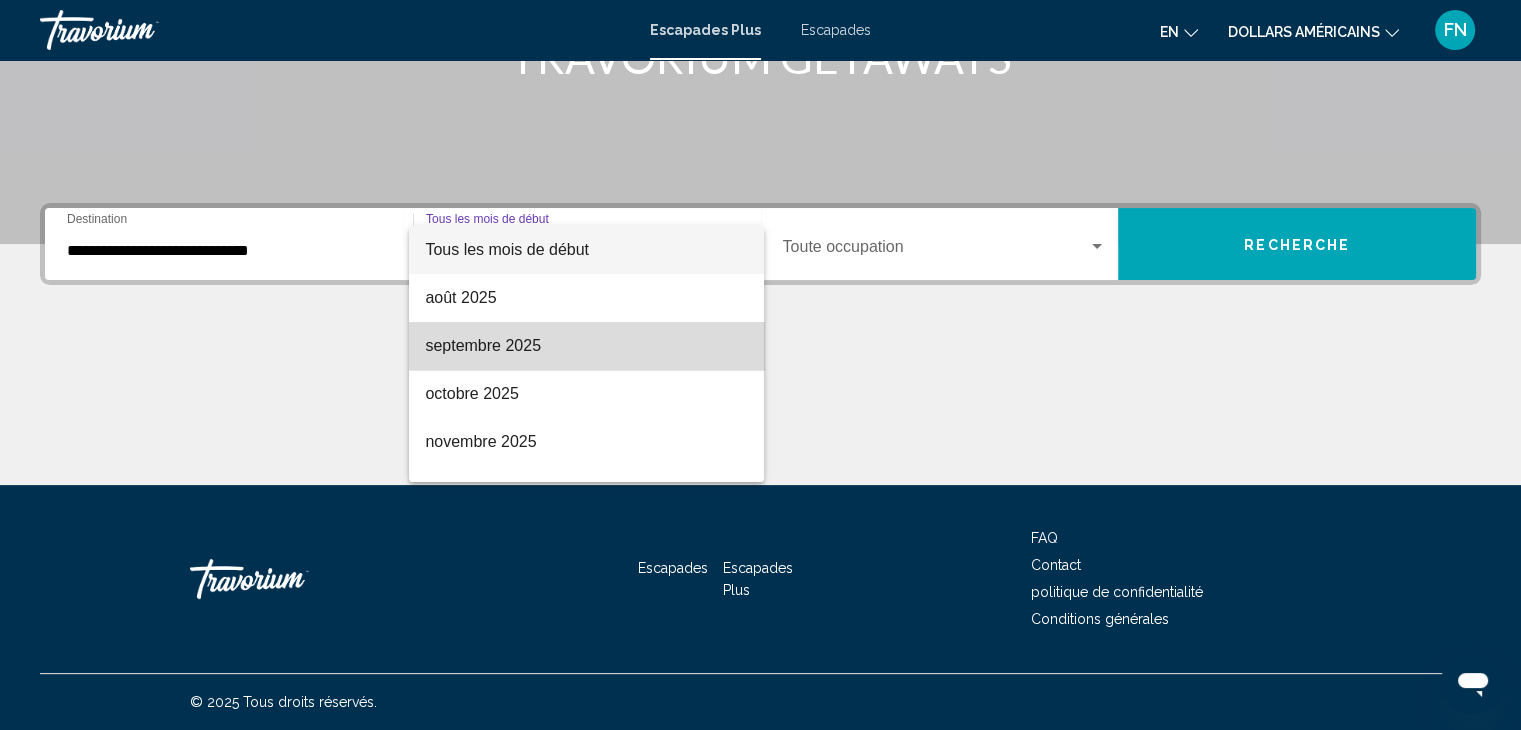 click on "septembre 2025" at bounding box center [586, 346] 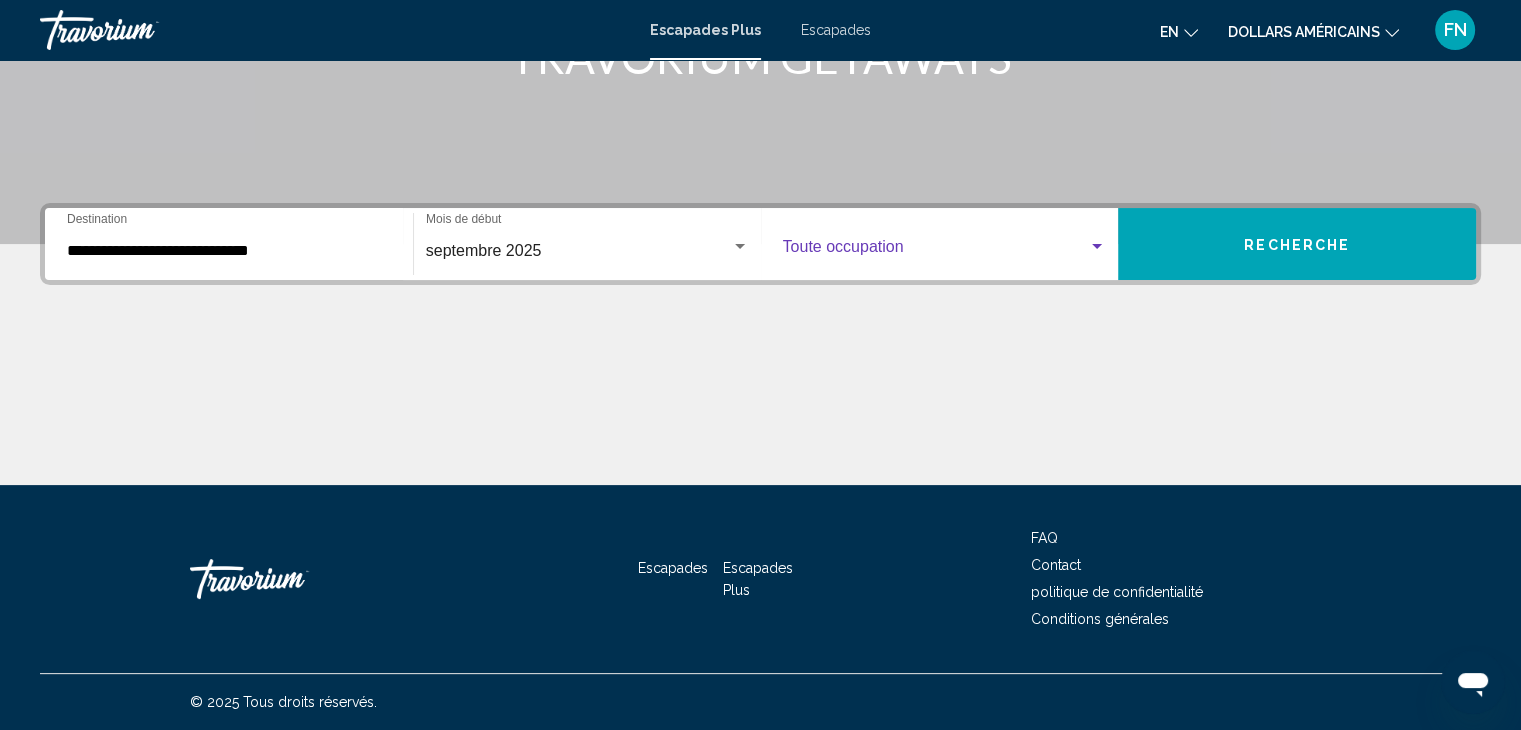 click at bounding box center [1097, 247] 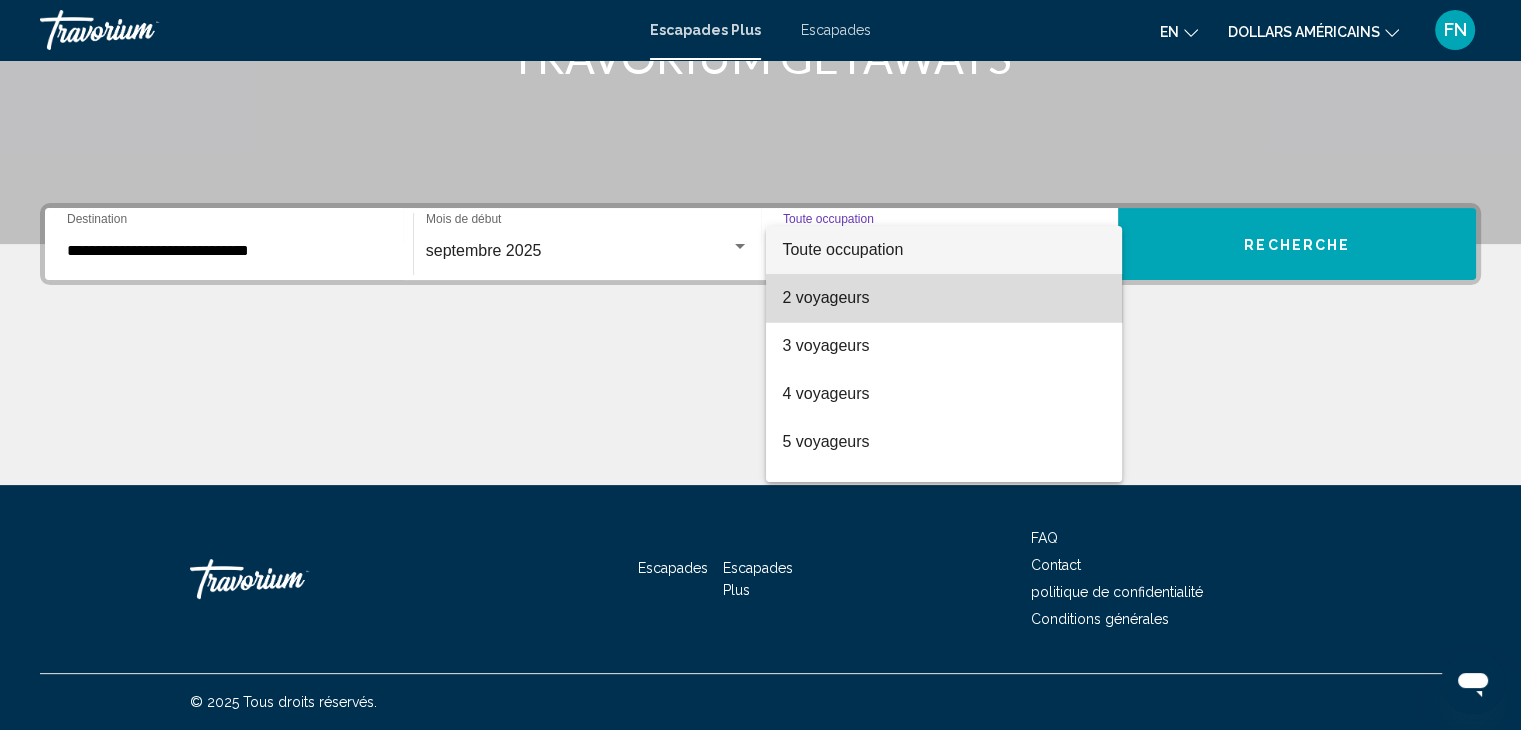 click on "2 voyageurs" at bounding box center (944, 298) 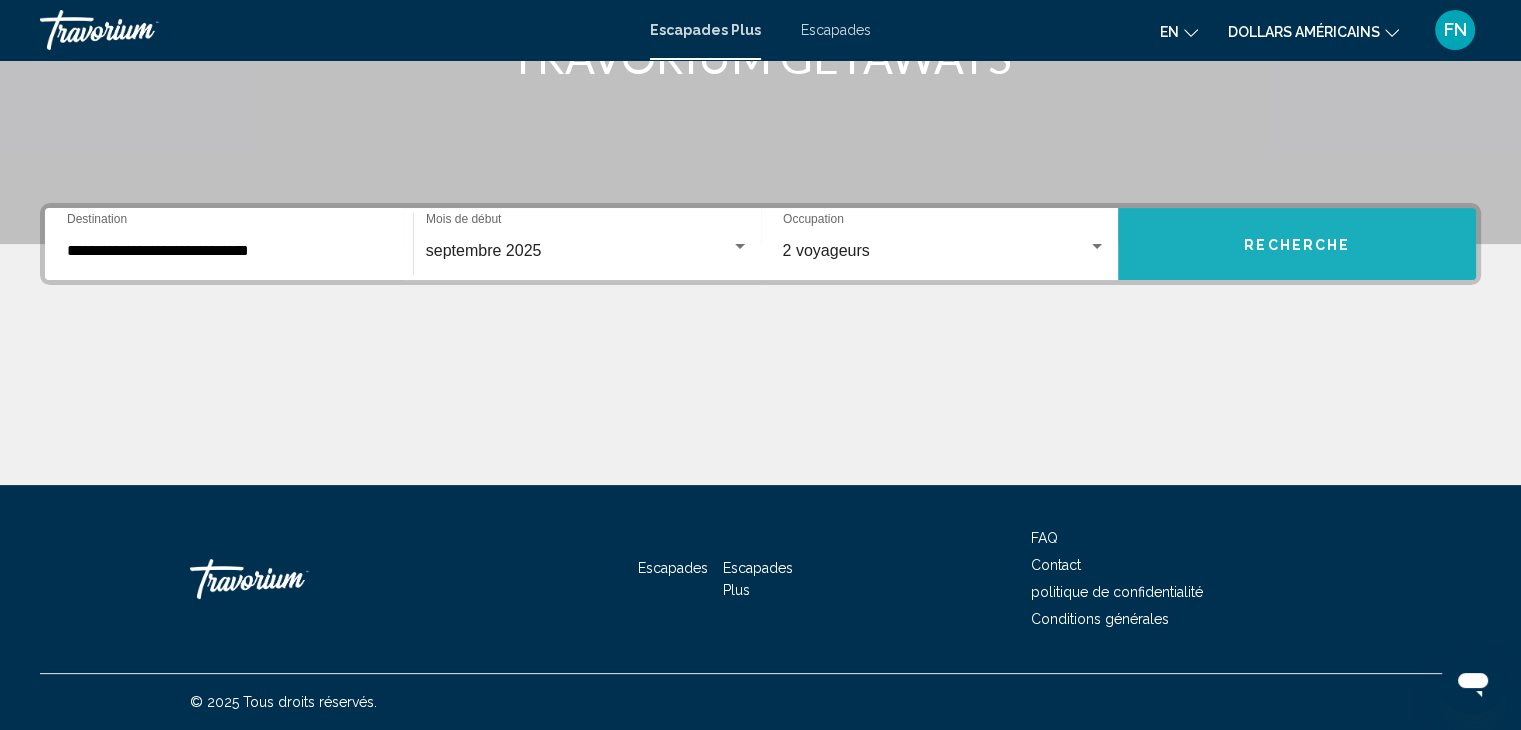 click on "Recherche" at bounding box center (1297, 244) 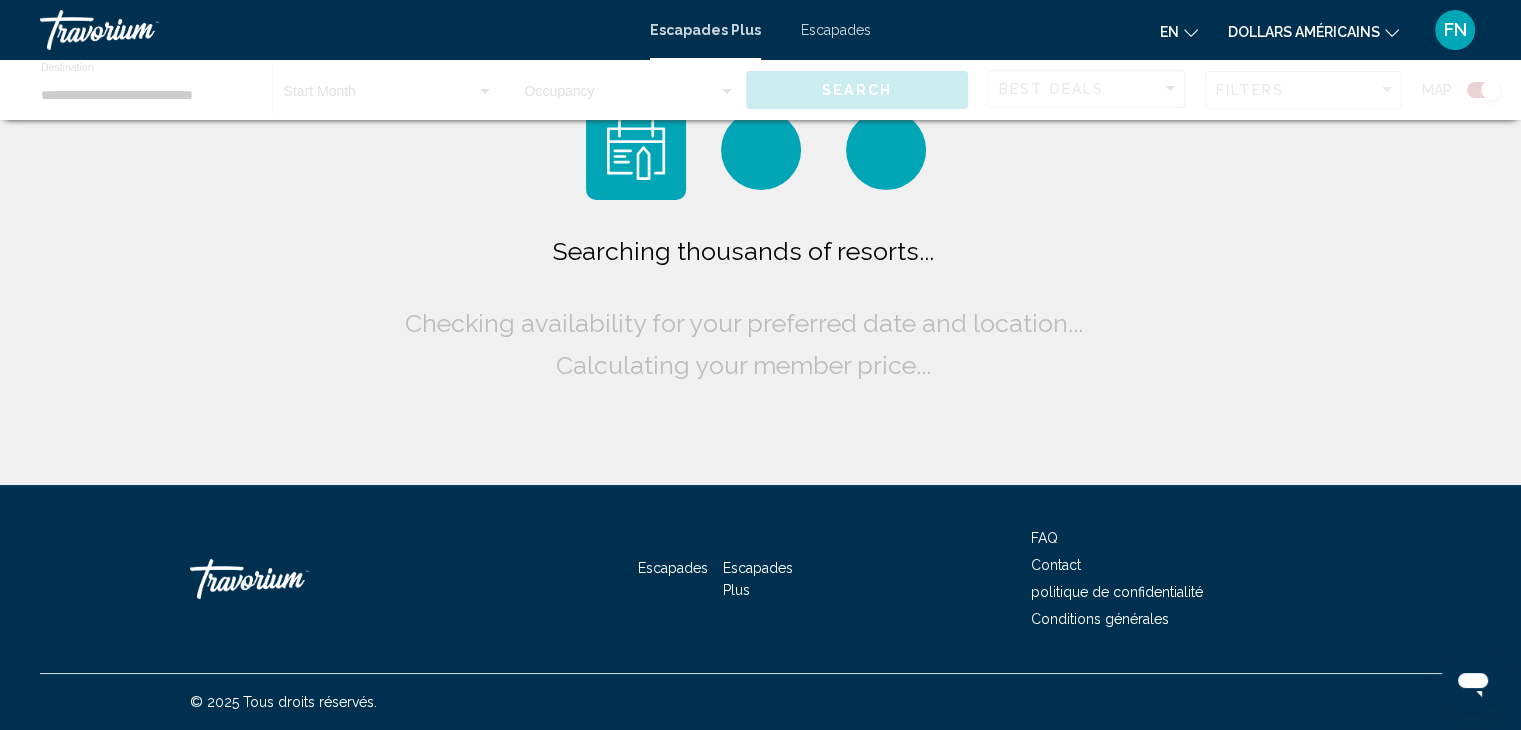 scroll, scrollTop: 0, scrollLeft: 0, axis: both 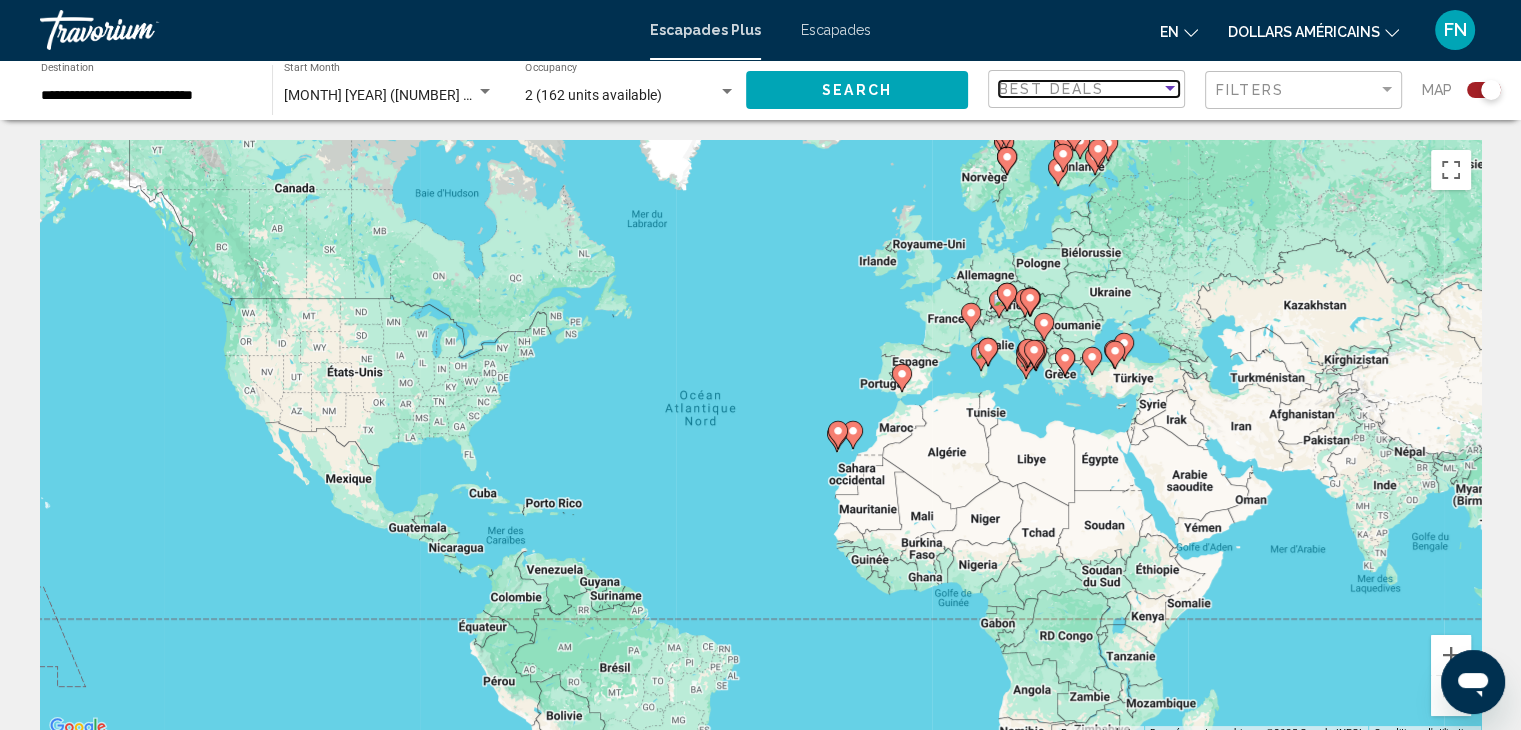 click at bounding box center (1170, 88) 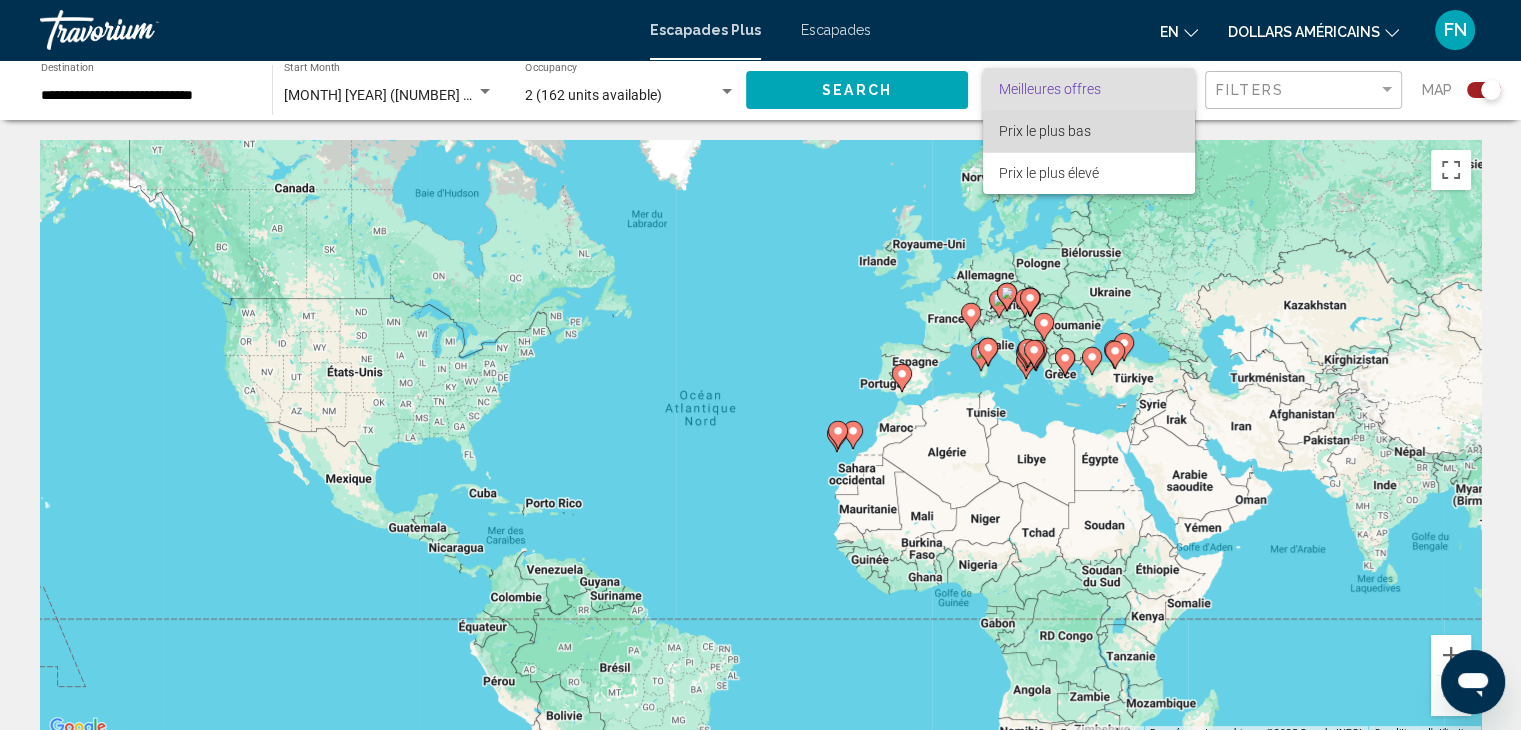 click on "Prix le plus bas" at bounding box center (1089, 131) 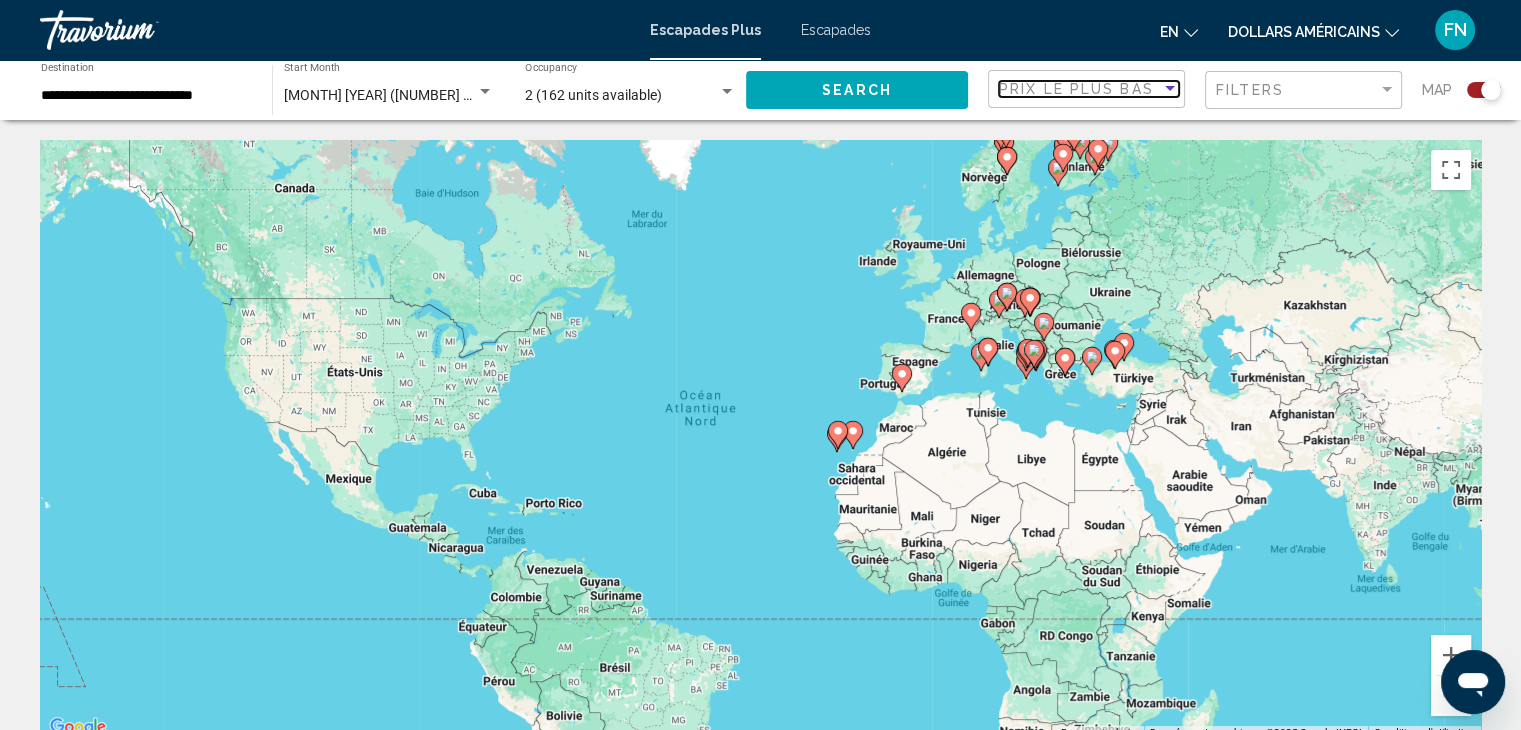click at bounding box center [1170, 89] 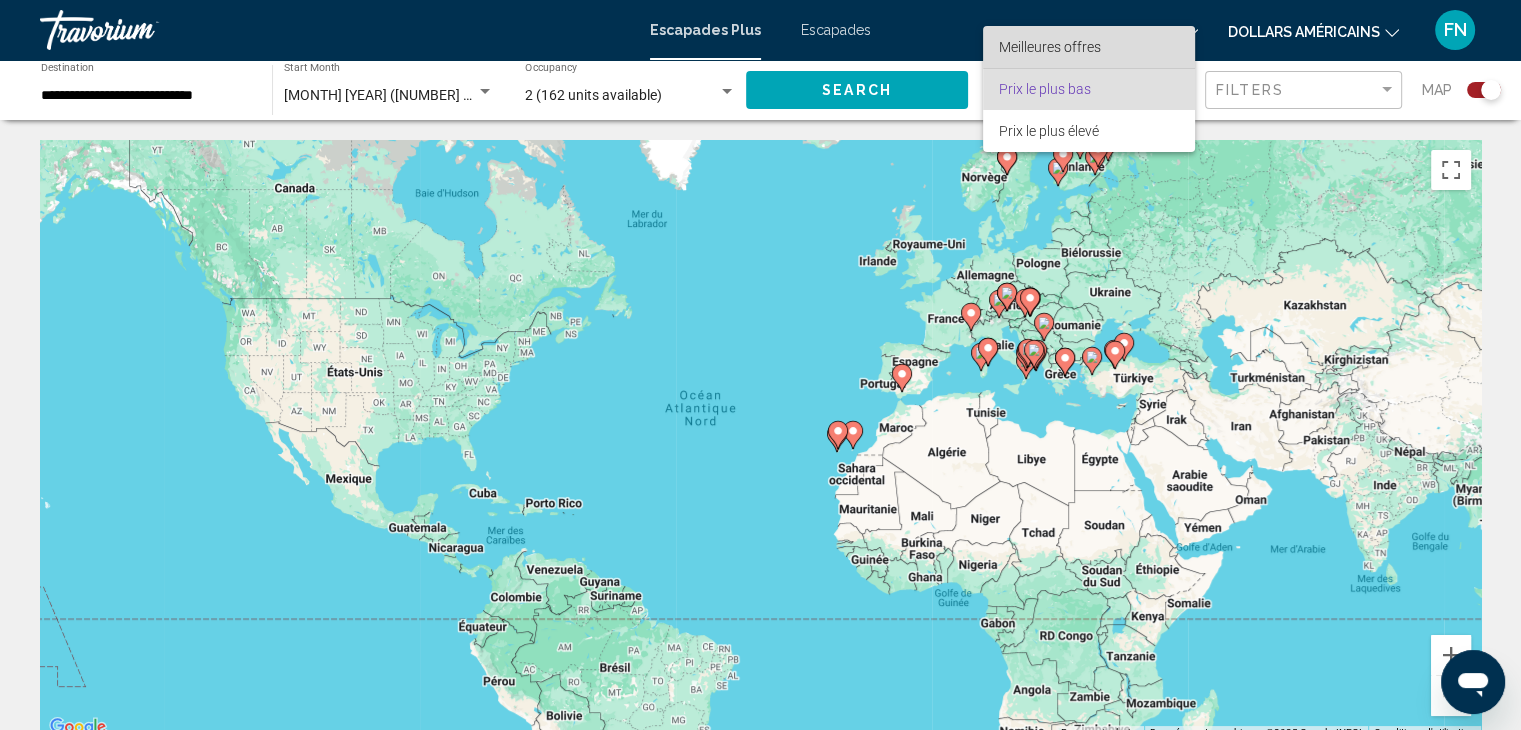 click on "Meilleures offres" at bounding box center [1089, 47] 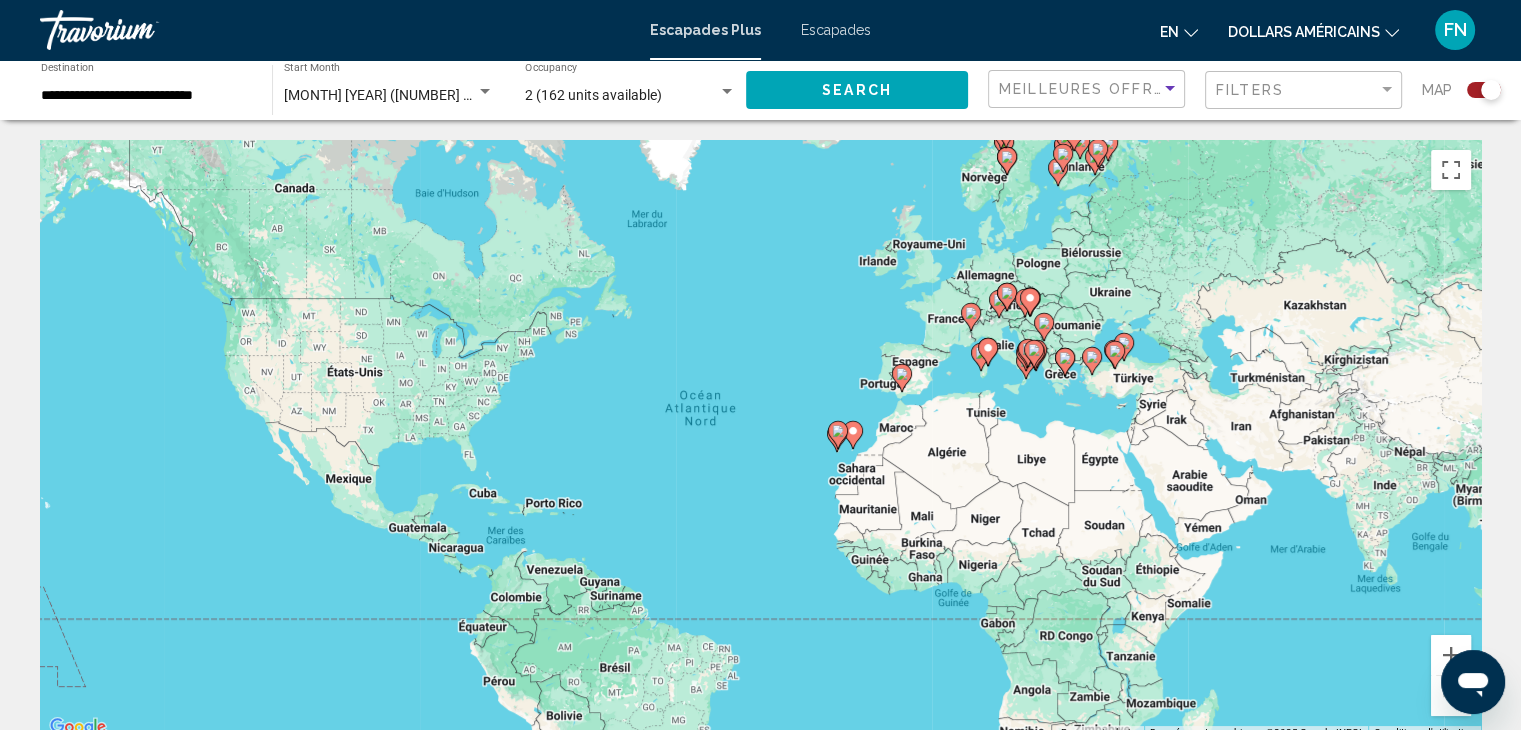 click on "Search" 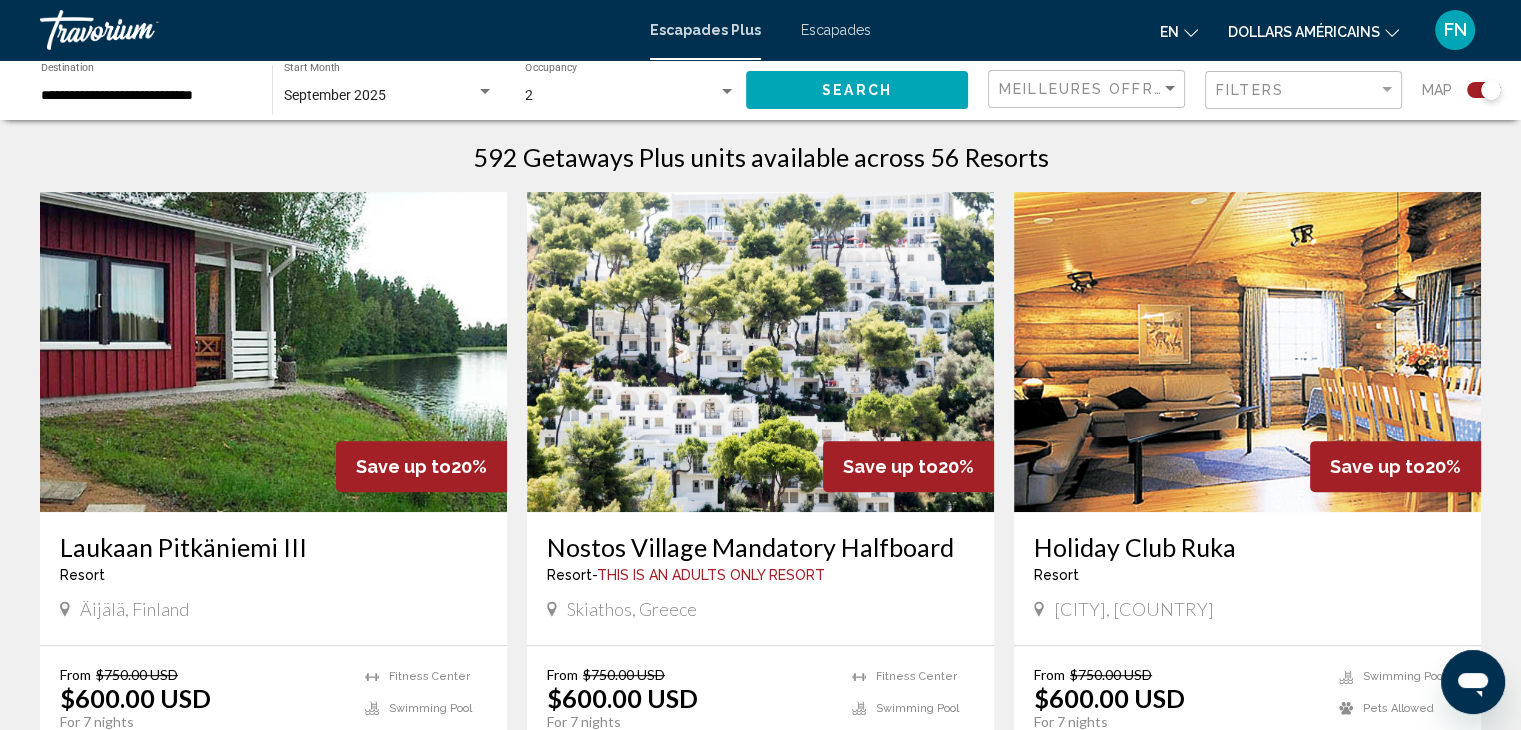 scroll, scrollTop: 2129, scrollLeft: 0, axis: vertical 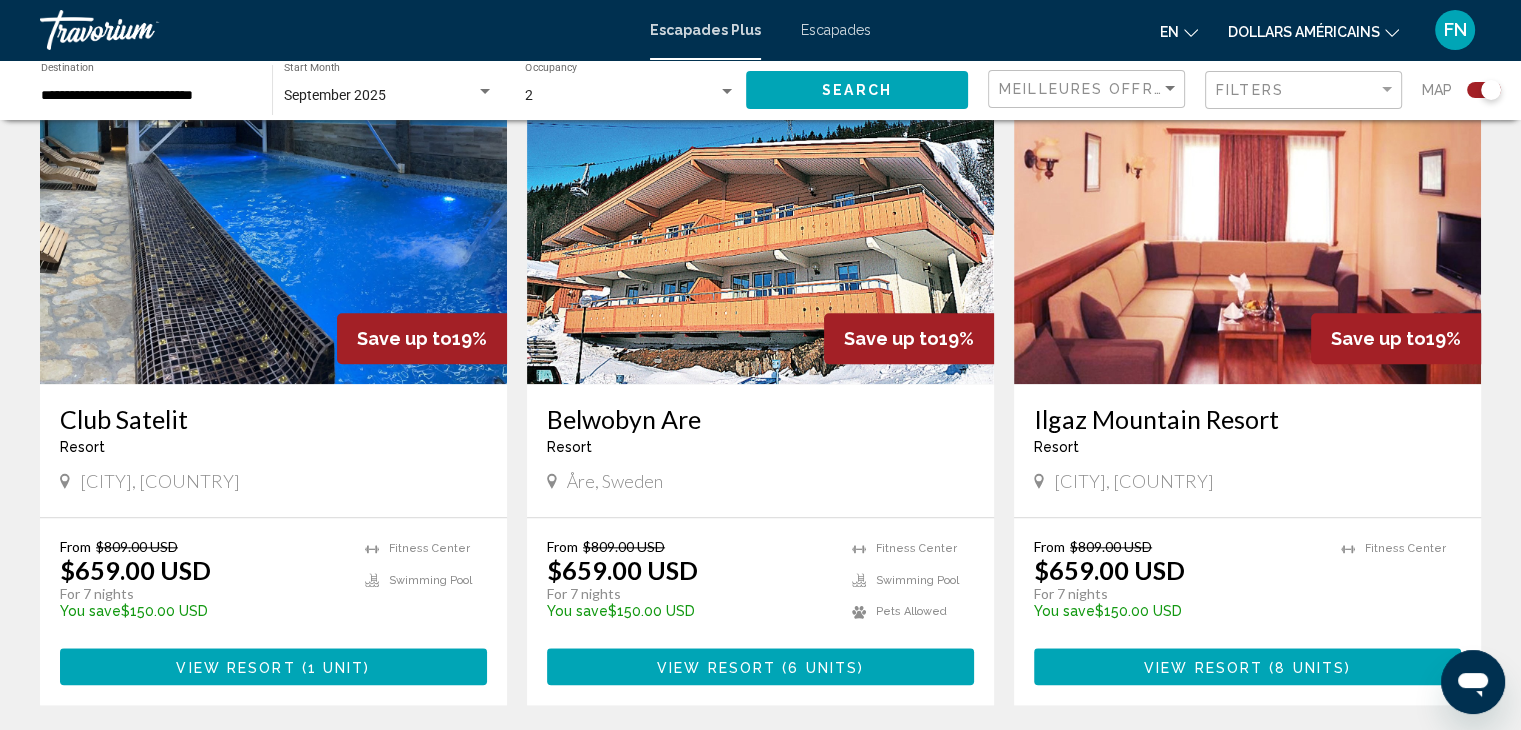 click 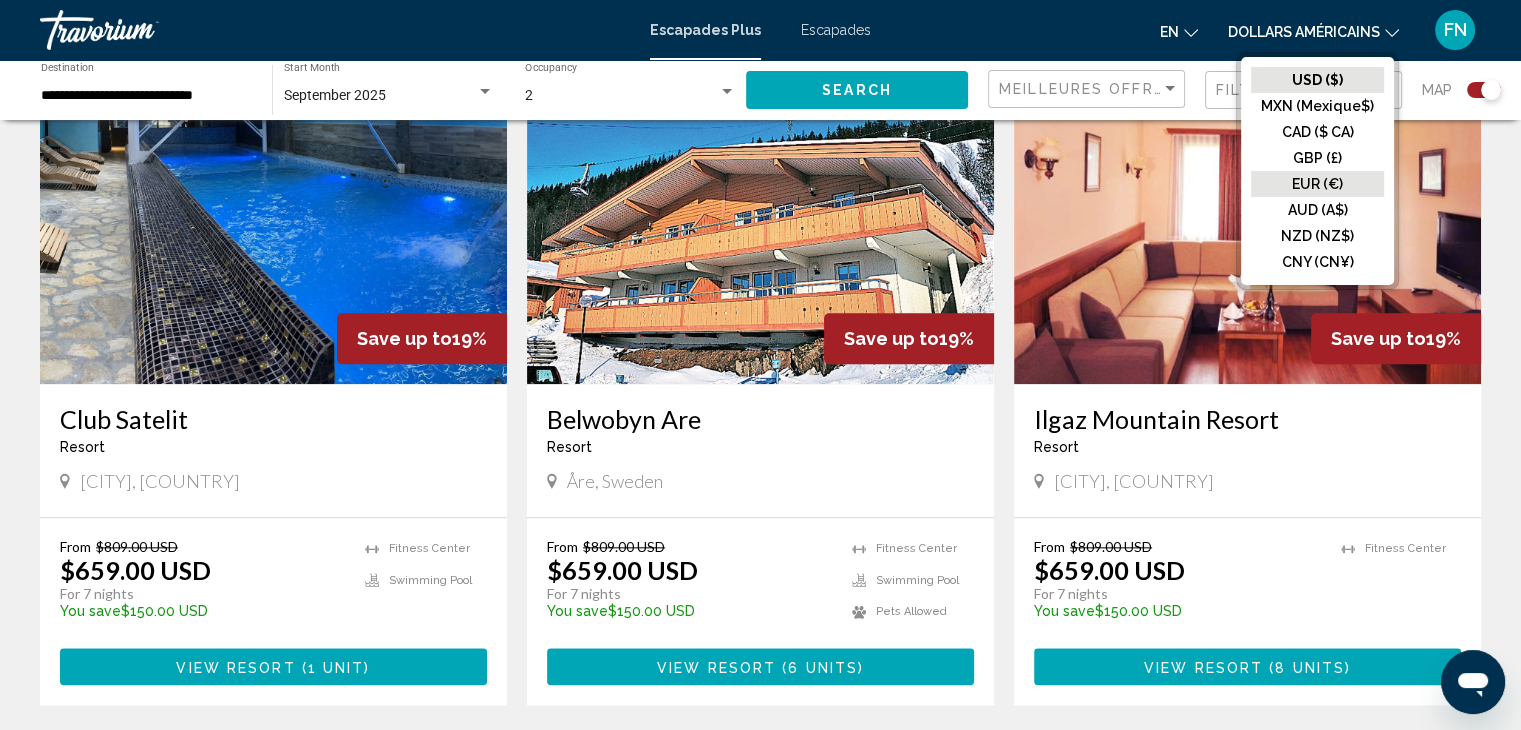 click on "EUR (€)" 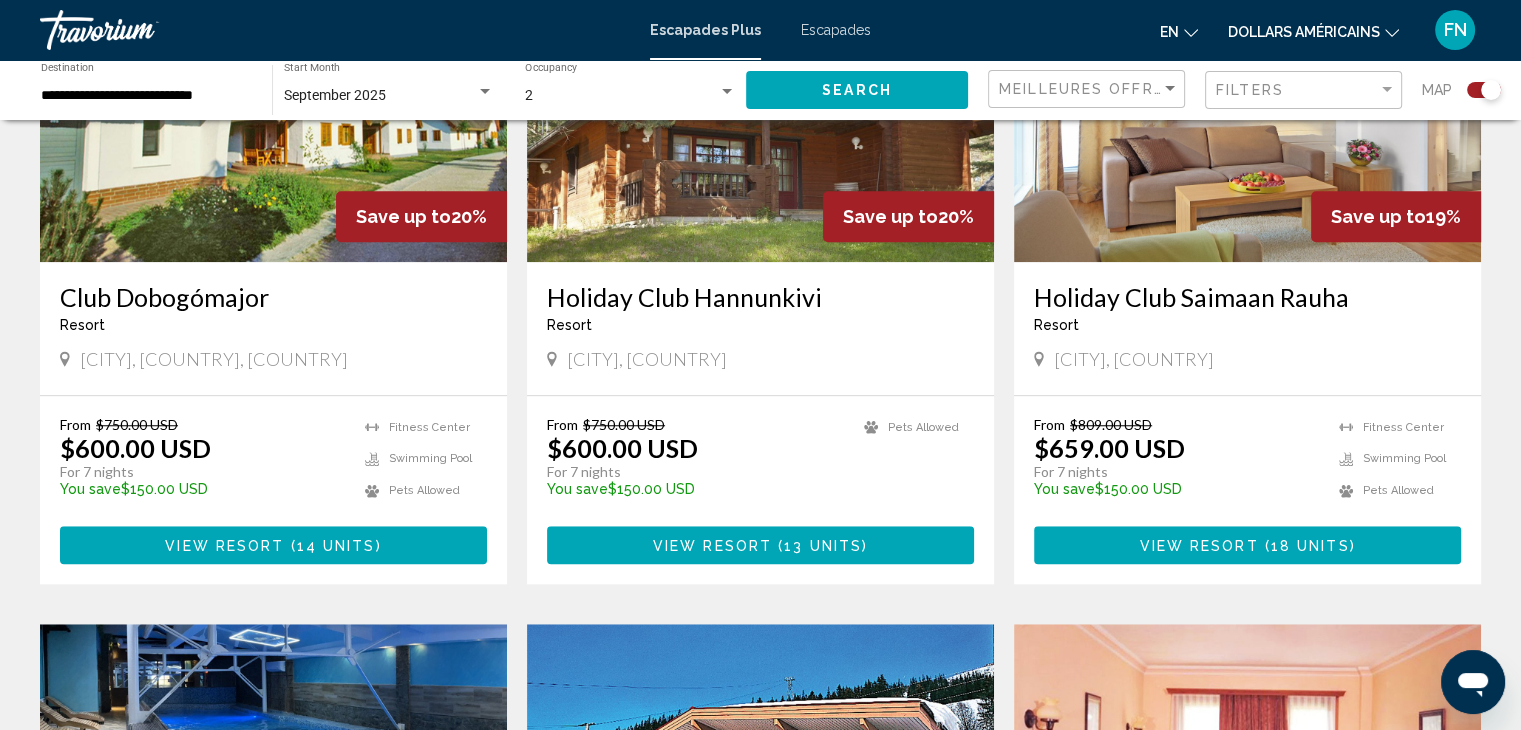 scroll, scrollTop: 1516, scrollLeft: 0, axis: vertical 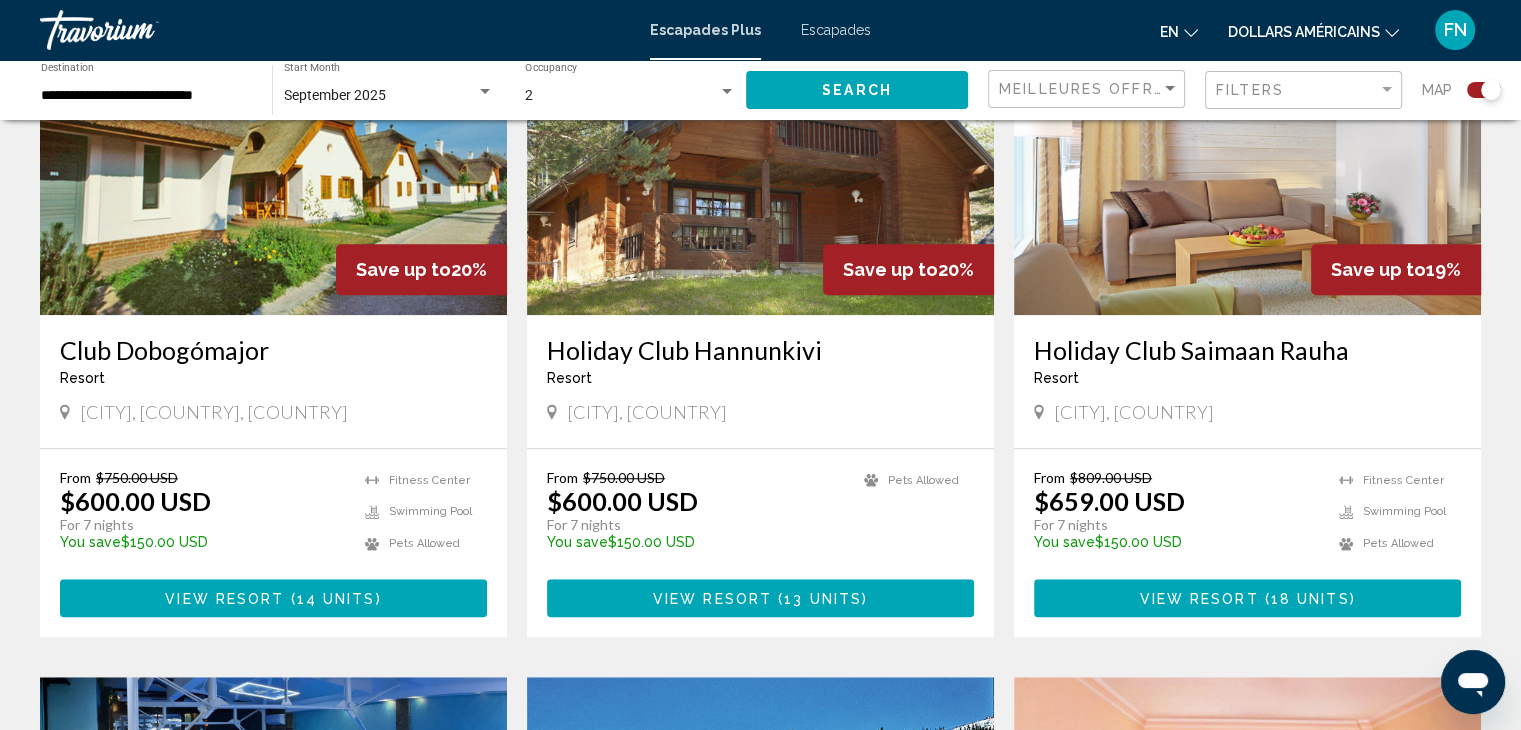 click 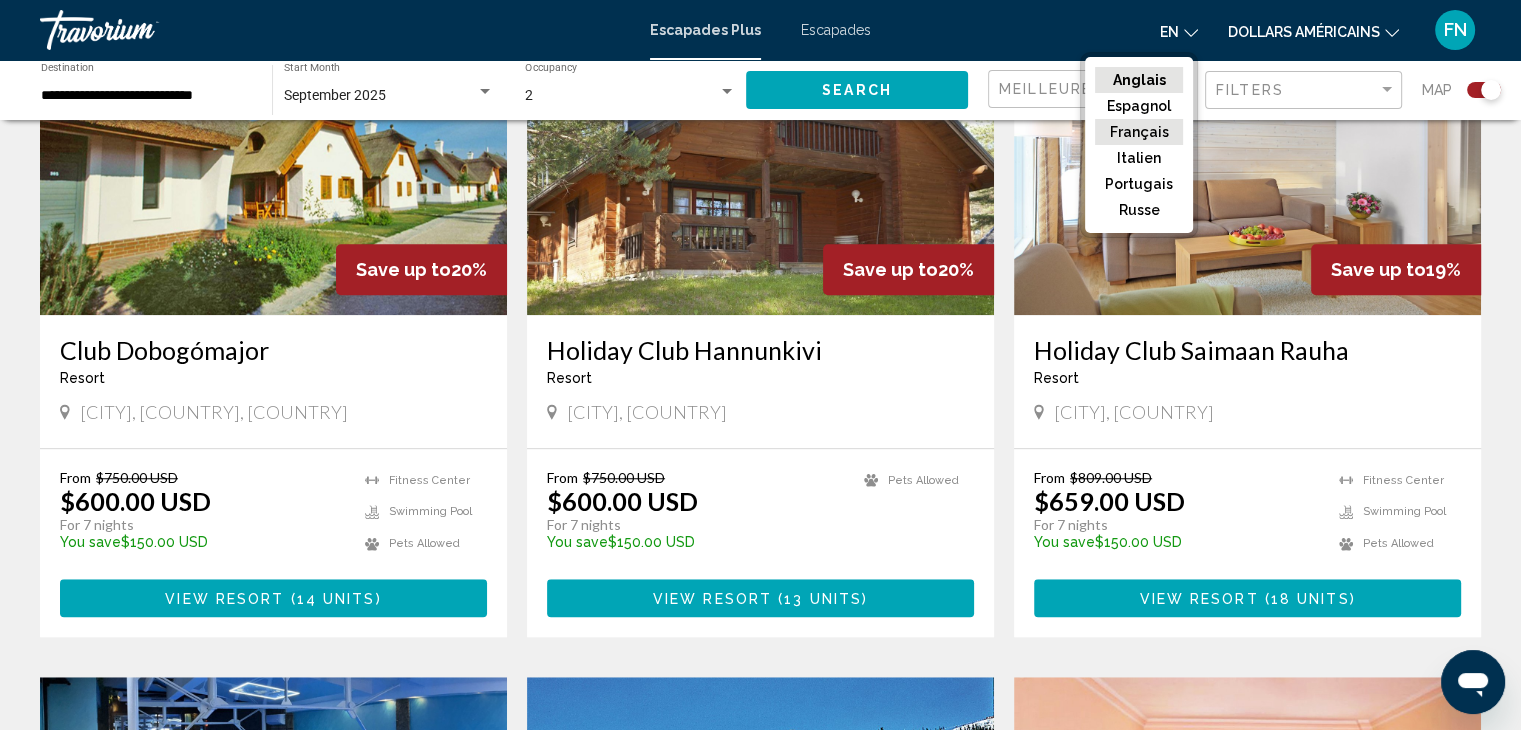 click on "Français" 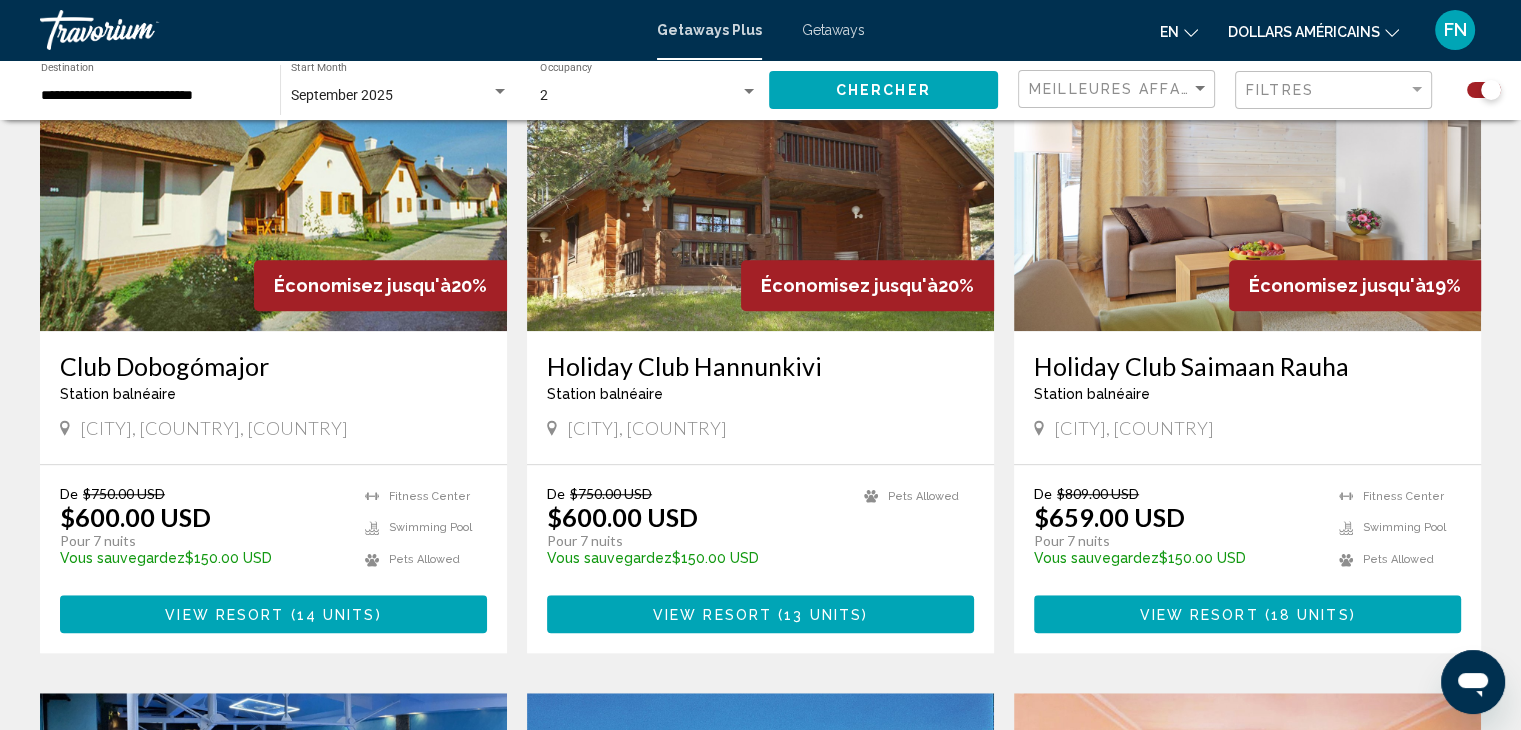 scroll, scrollTop: 1532, scrollLeft: 0, axis: vertical 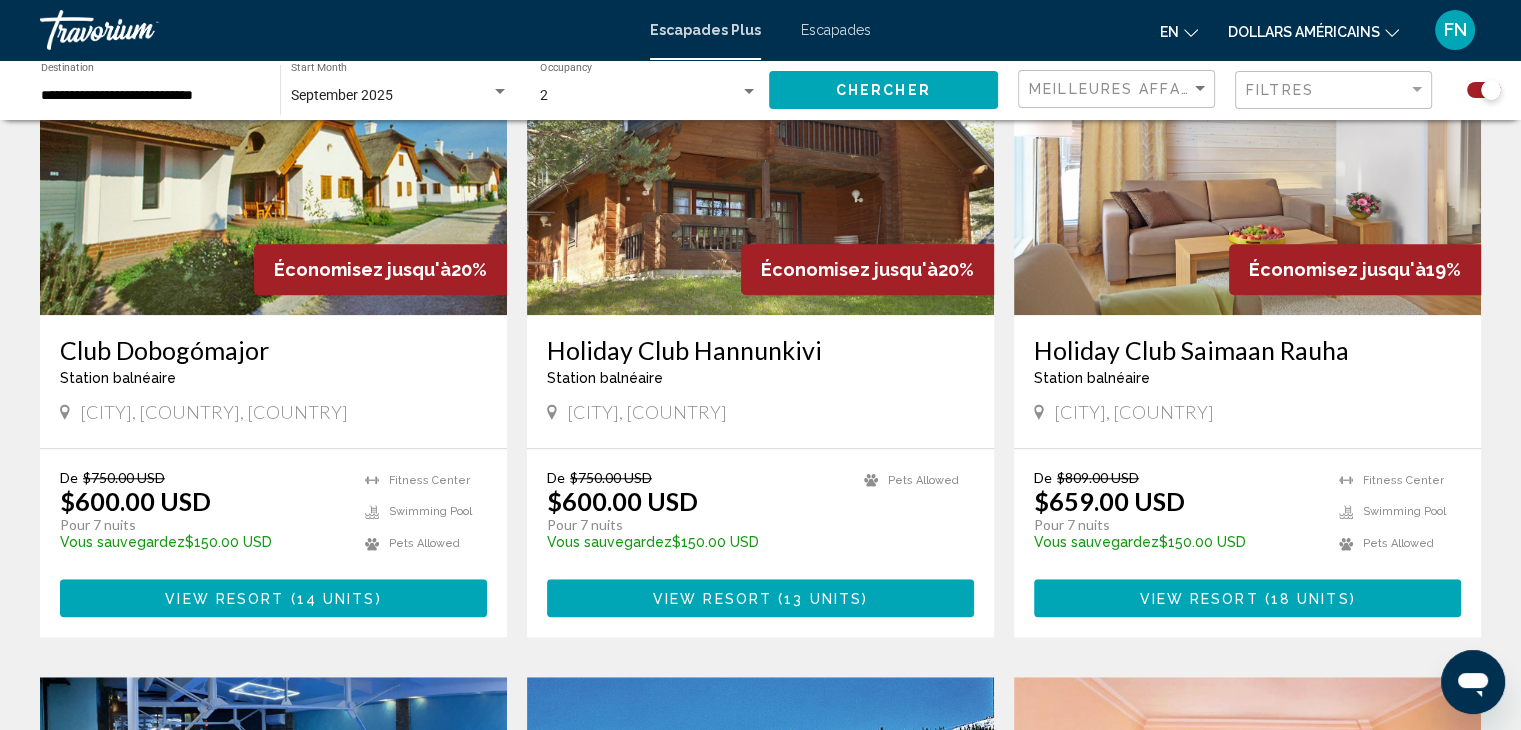 click 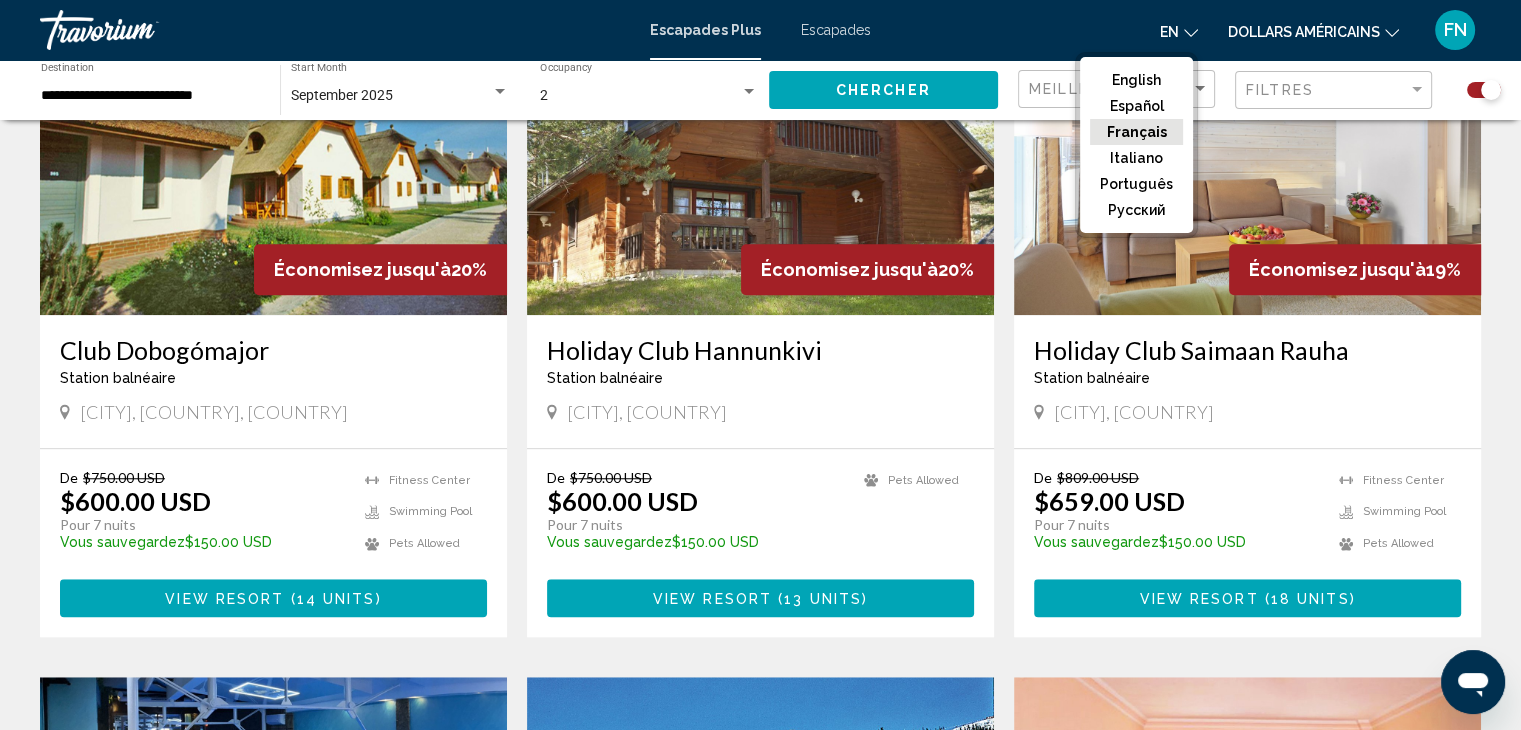 click on "Français" 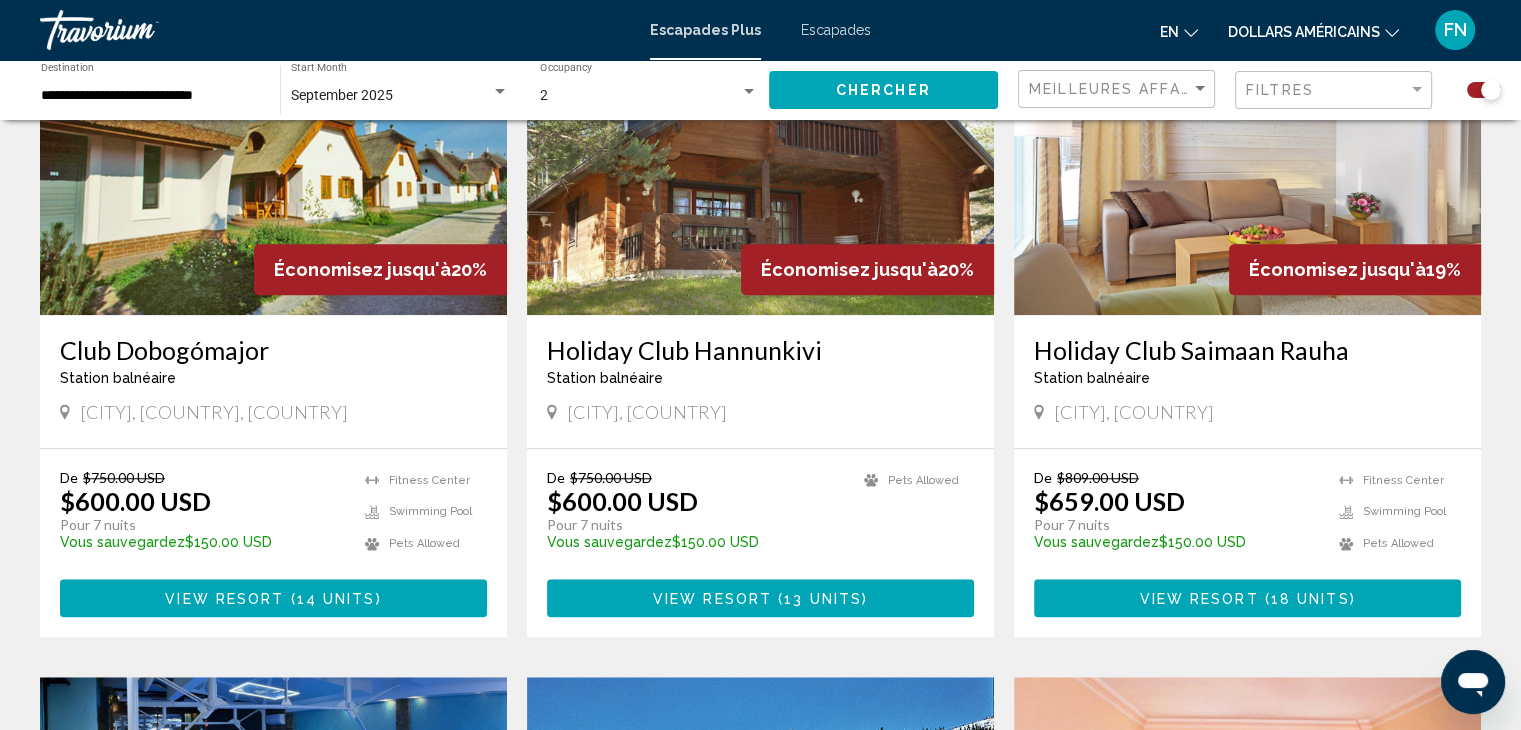 click 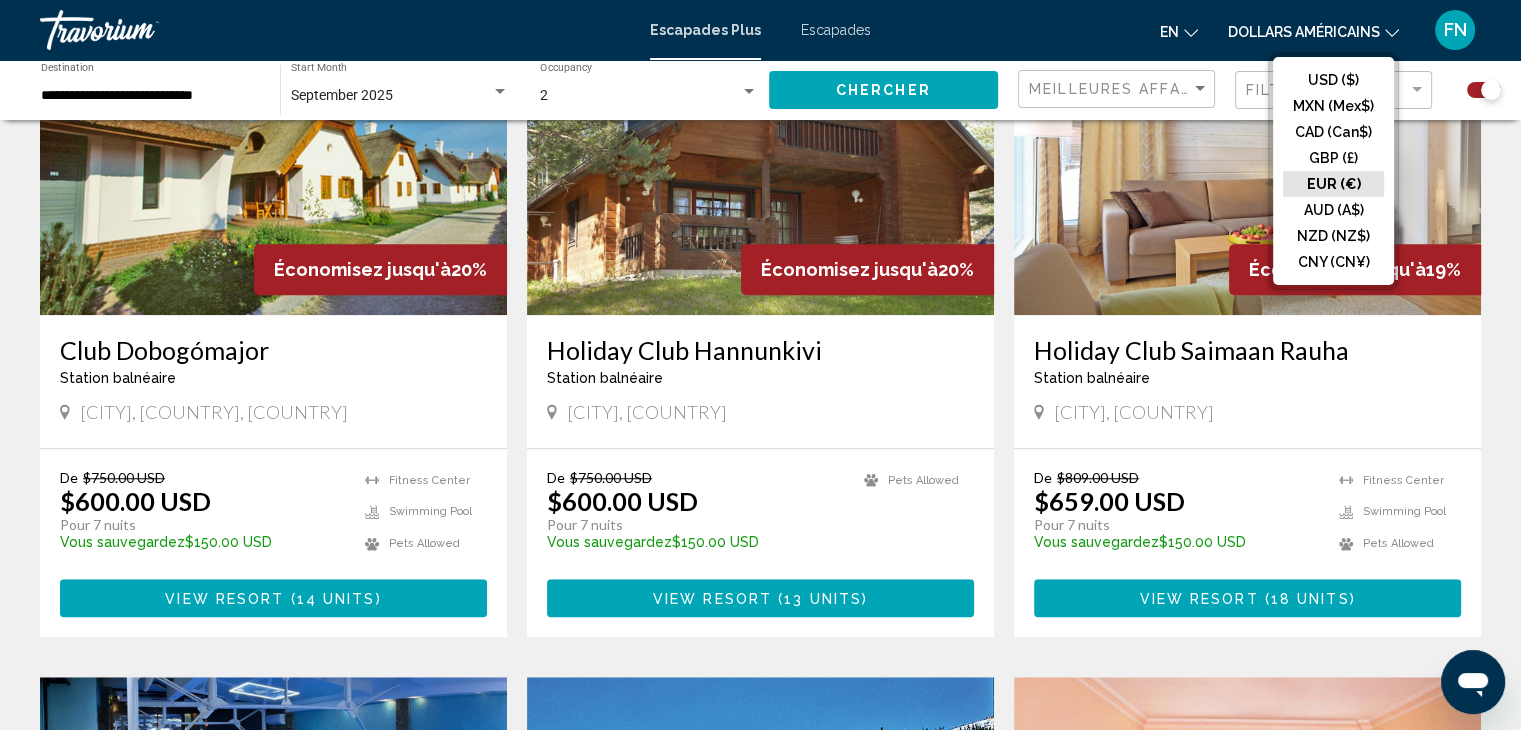 click on "EUR (€)" 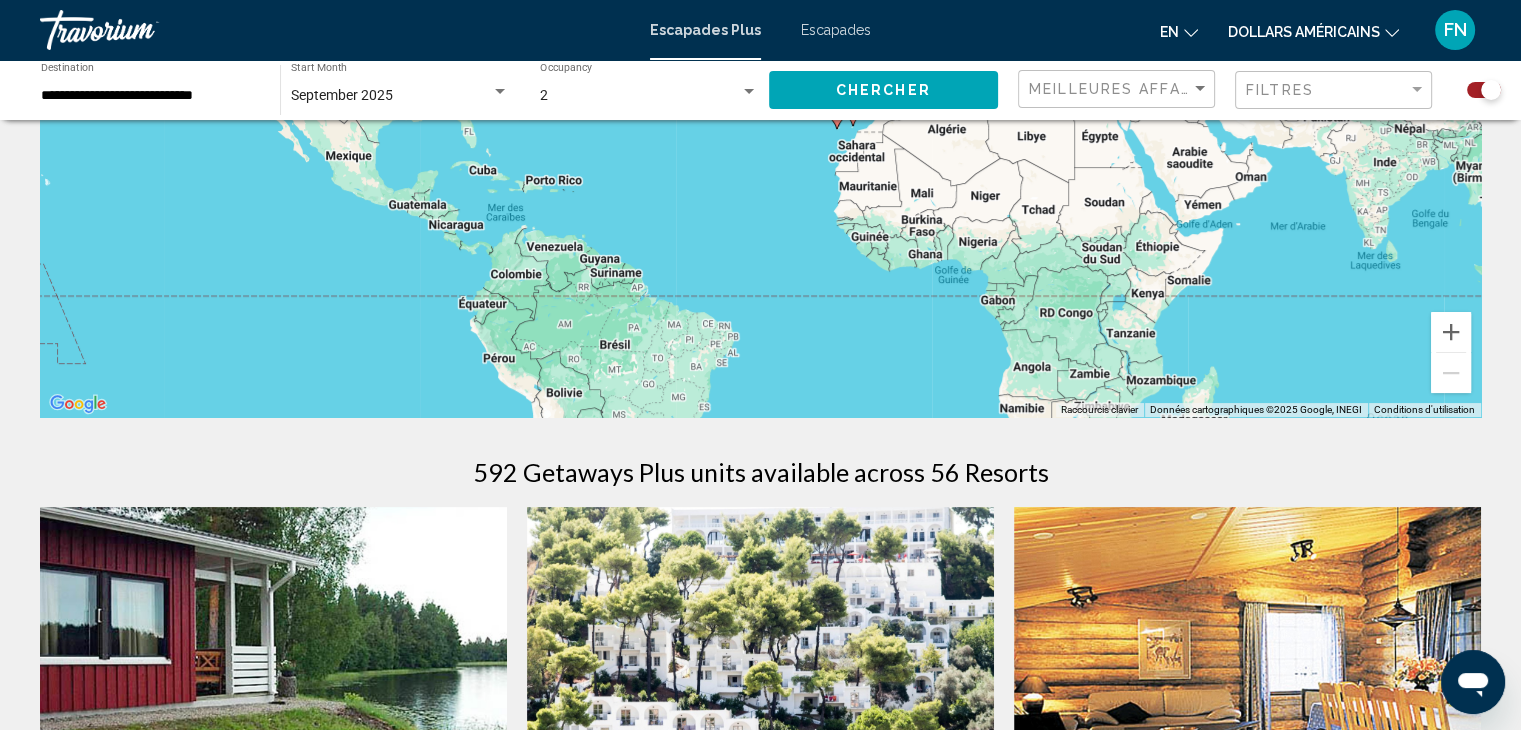scroll, scrollTop: 0, scrollLeft: 0, axis: both 